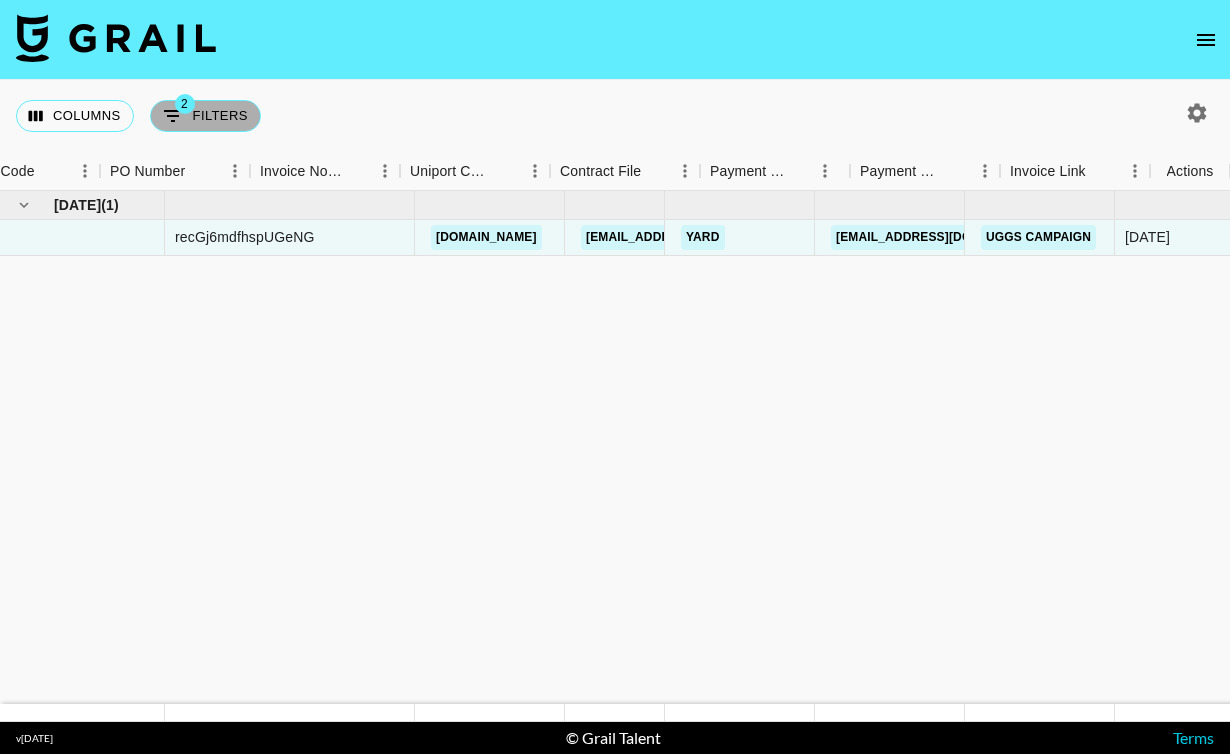 click on "2 Filters" at bounding box center [205, 116] 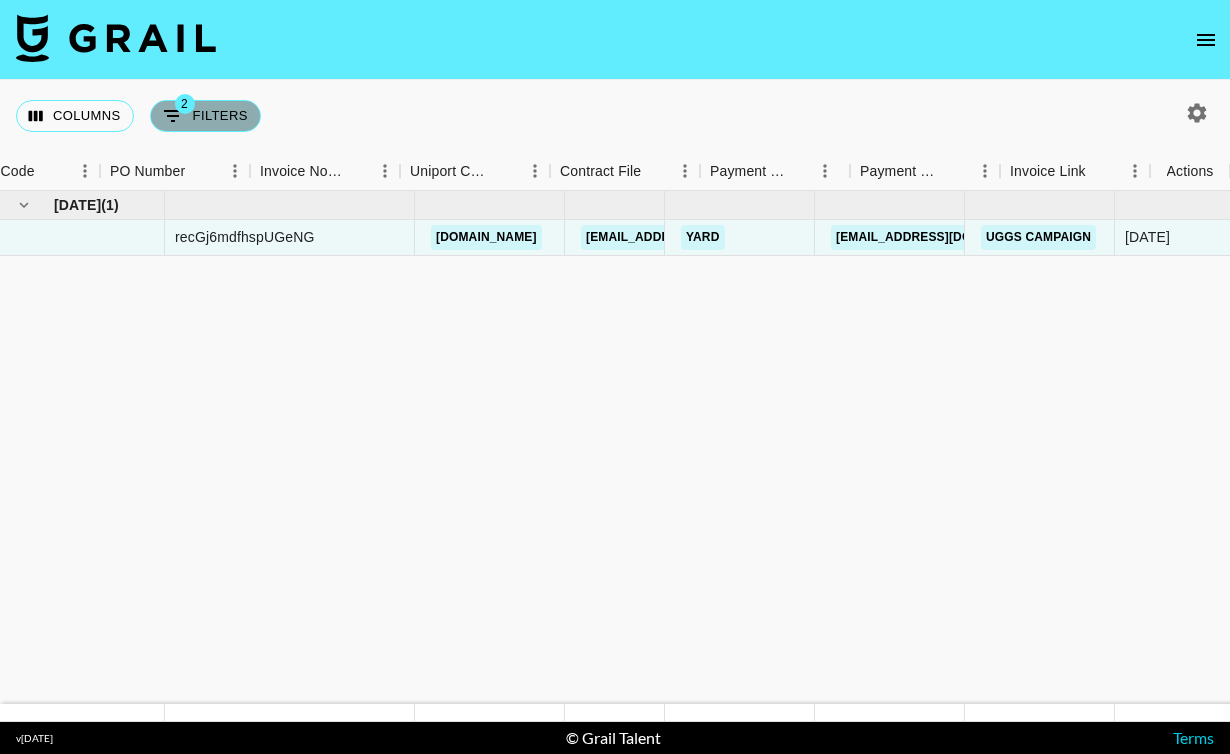 scroll, scrollTop: 0, scrollLeft: 0, axis: both 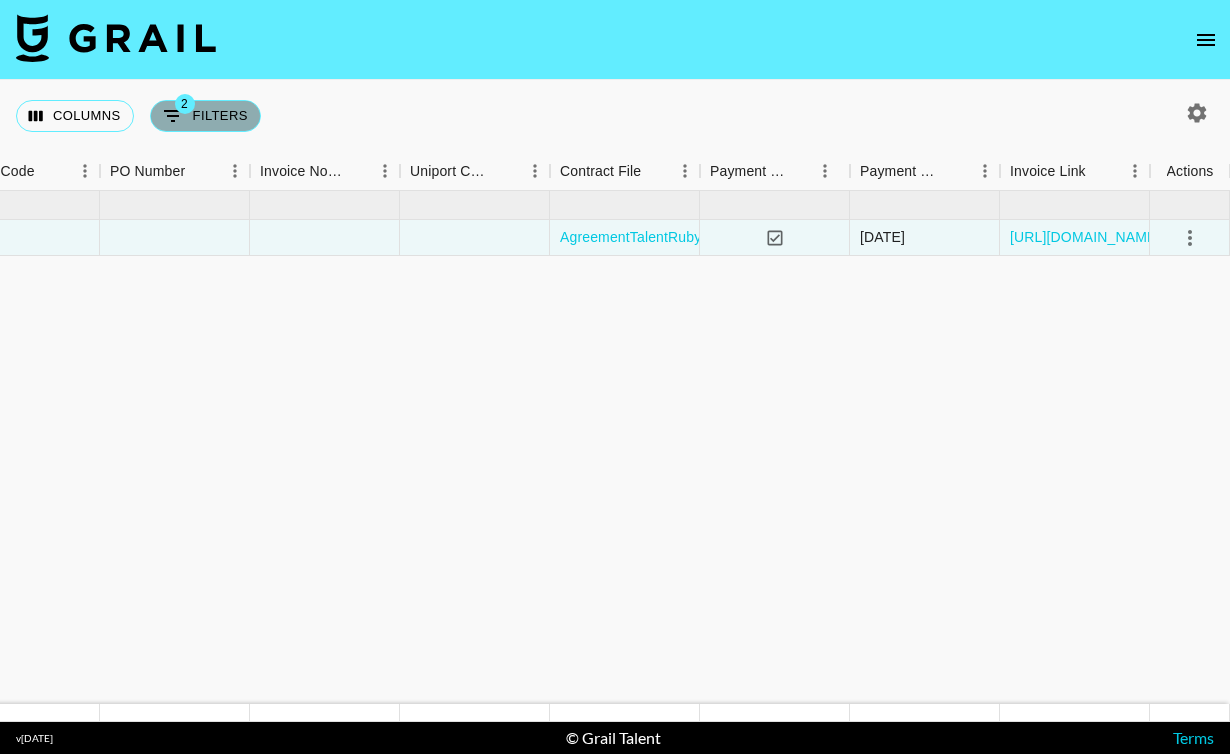 select on "status" 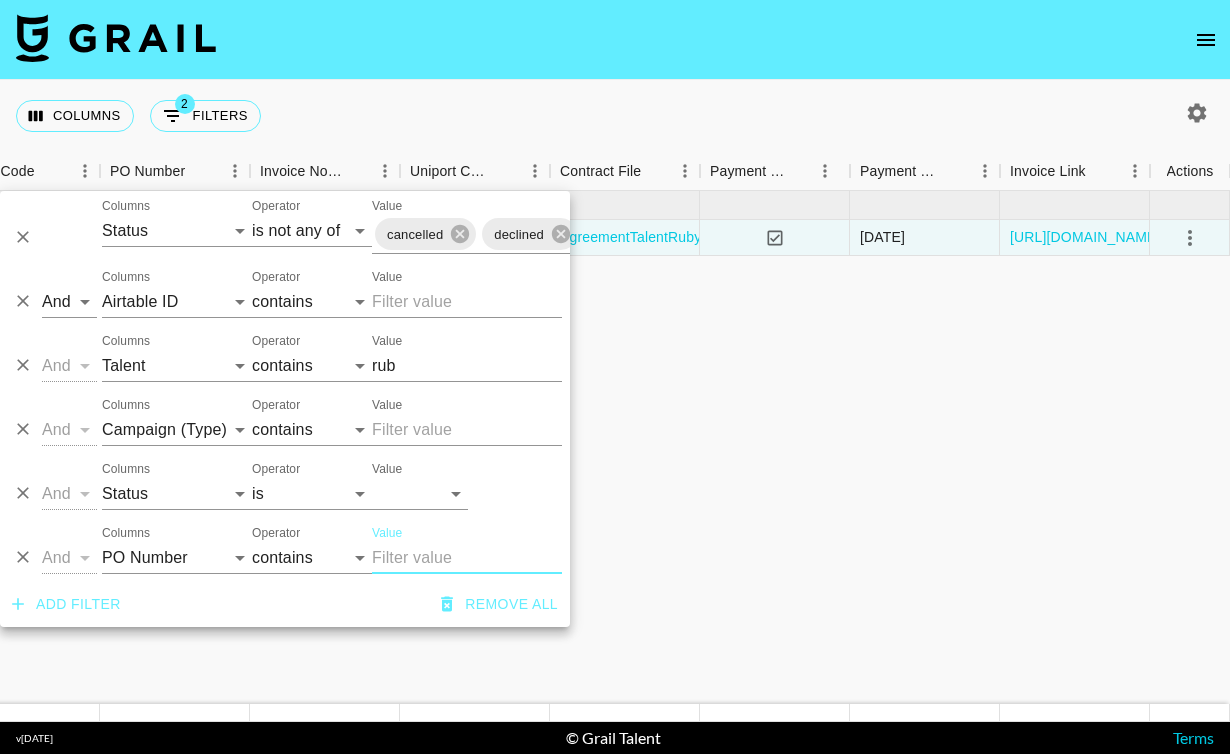 click on "rub" at bounding box center [467, 366] 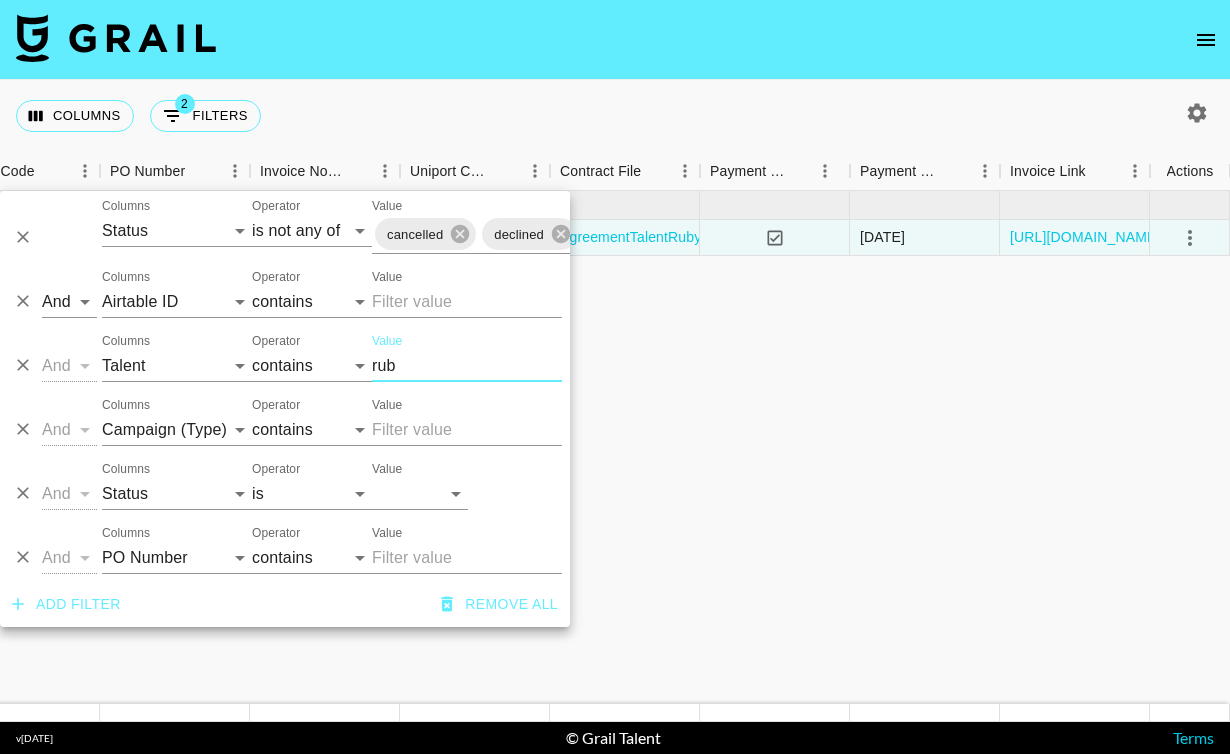 click on "rub" at bounding box center [467, 366] 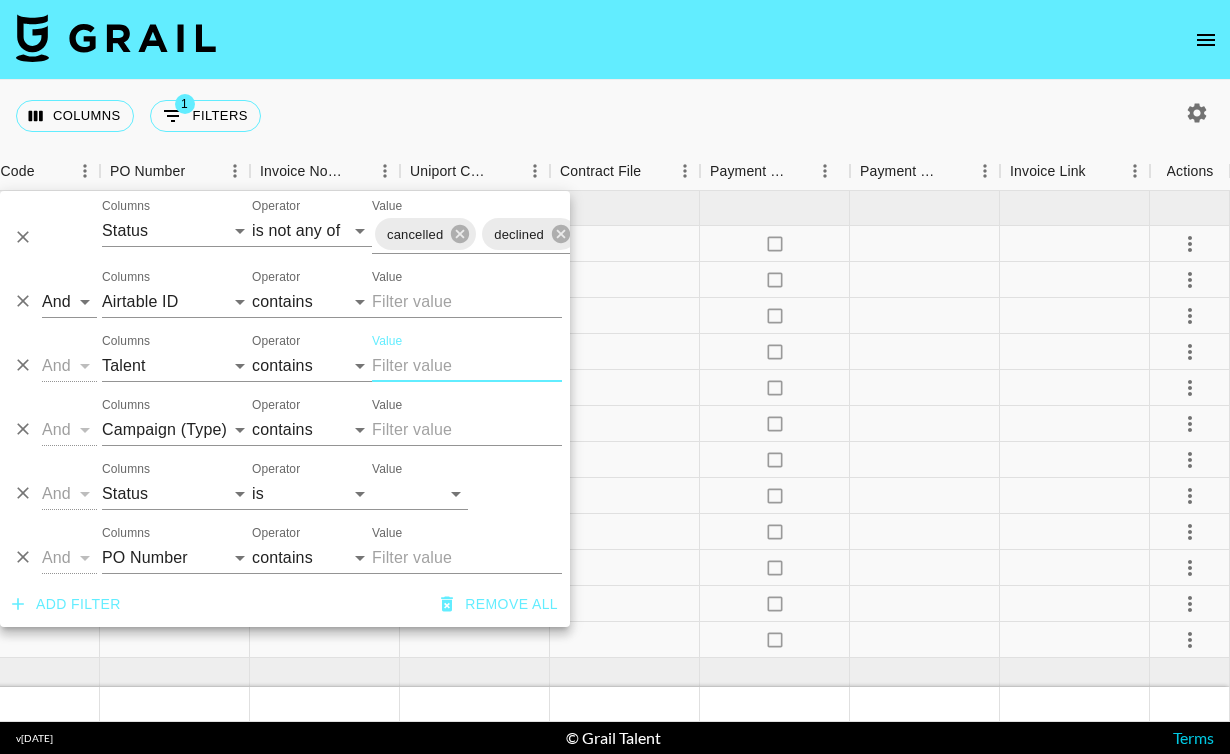 type 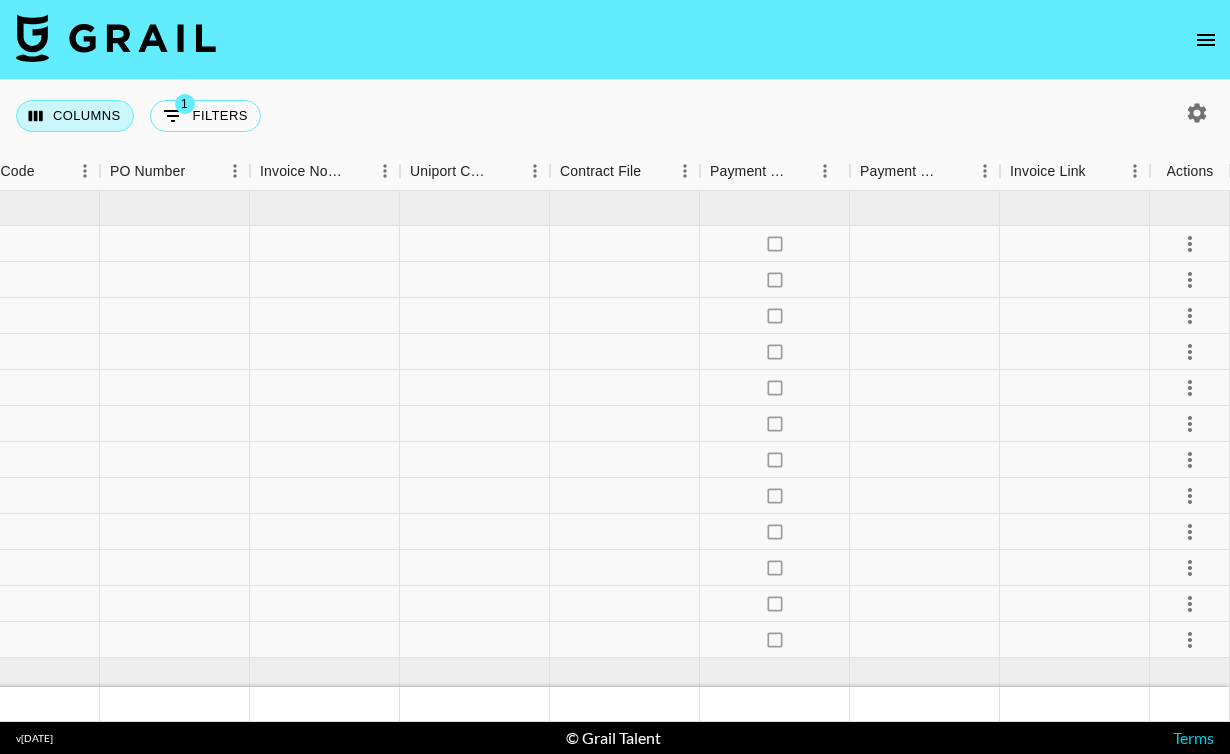 click on "Columns" at bounding box center [75, 116] 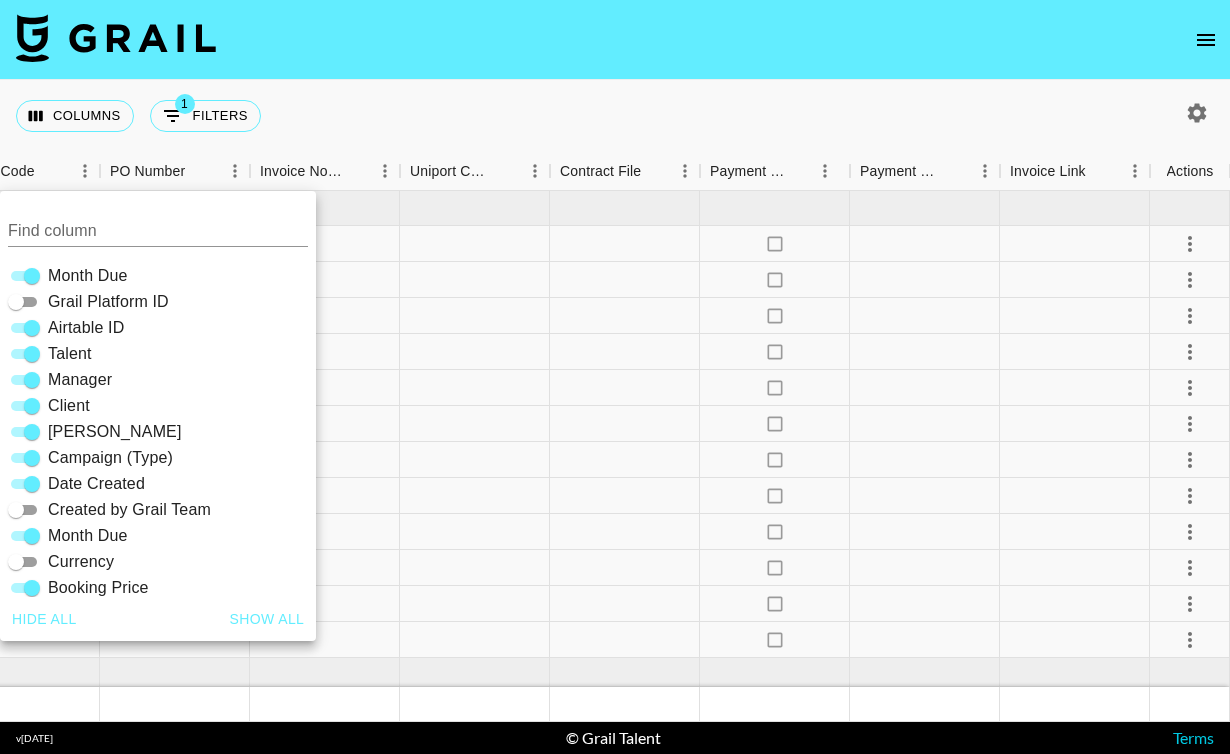 click on "Columns 1 Filters + Booking" at bounding box center (615, 116) 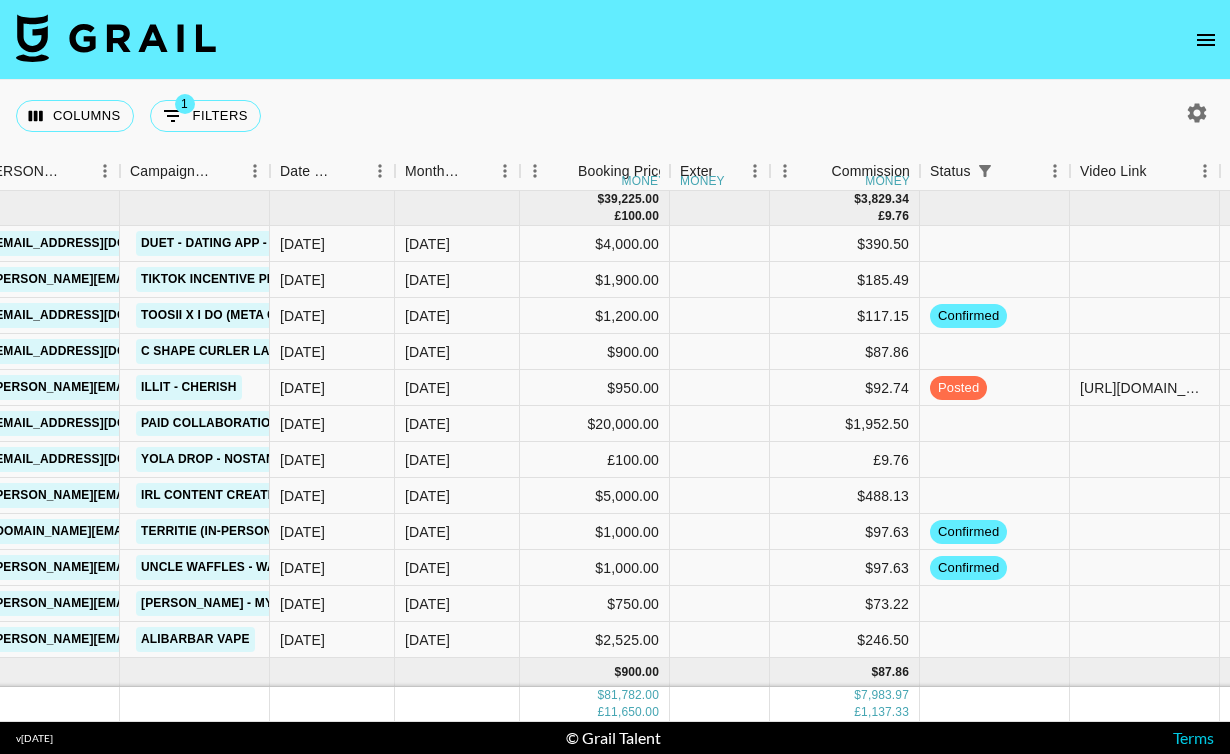 scroll, scrollTop: 0, scrollLeft: 0, axis: both 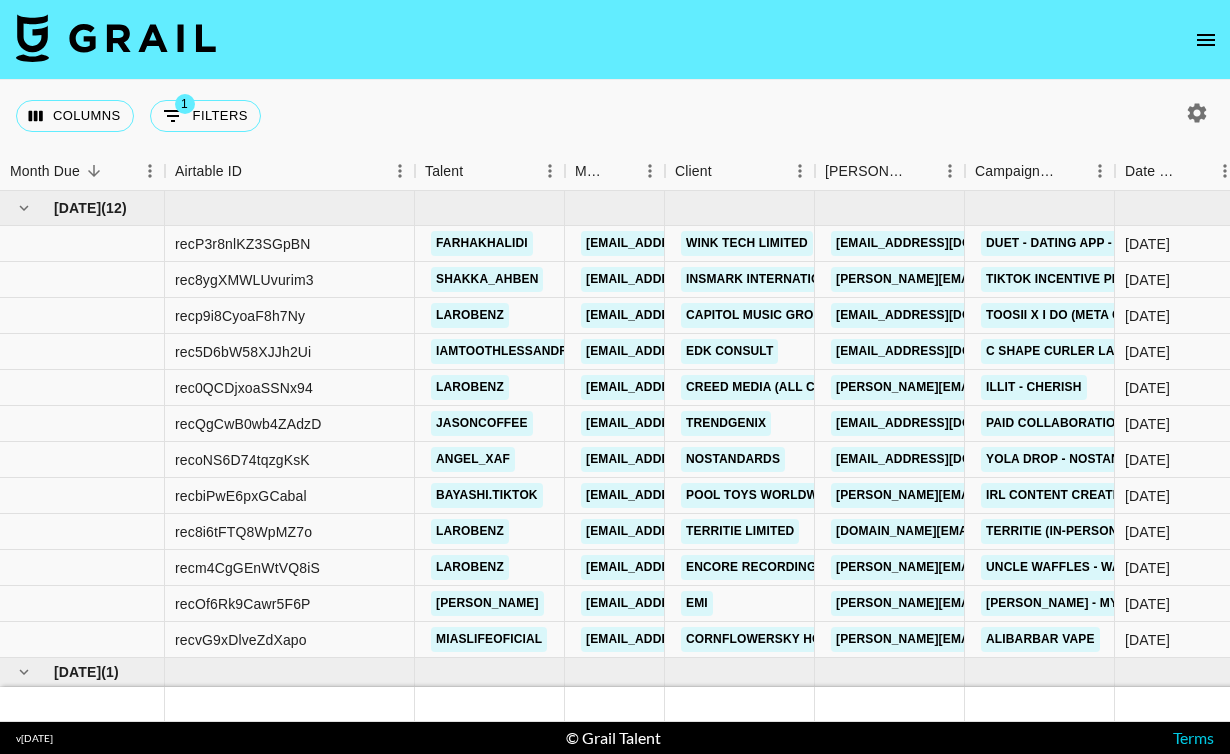 click 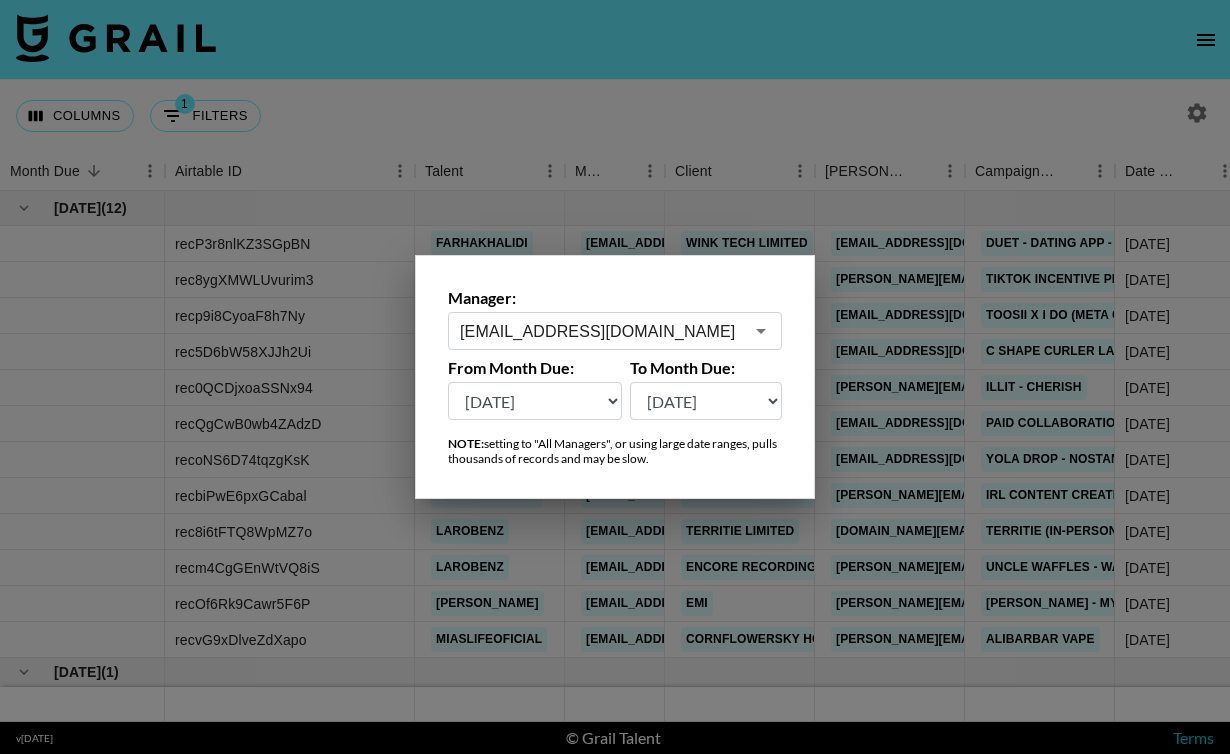 click on "[EMAIL_ADDRESS][DOMAIN_NAME]" at bounding box center (601, 331) 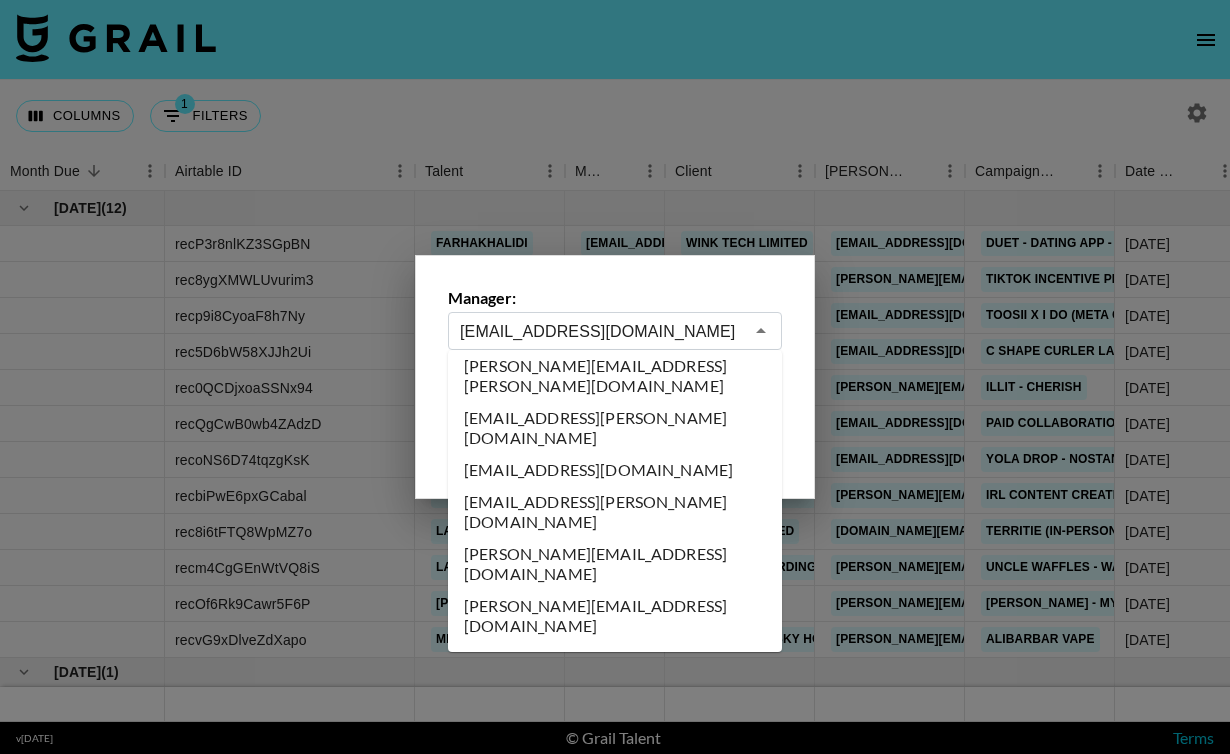 scroll, scrollTop: 5729, scrollLeft: 0, axis: vertical 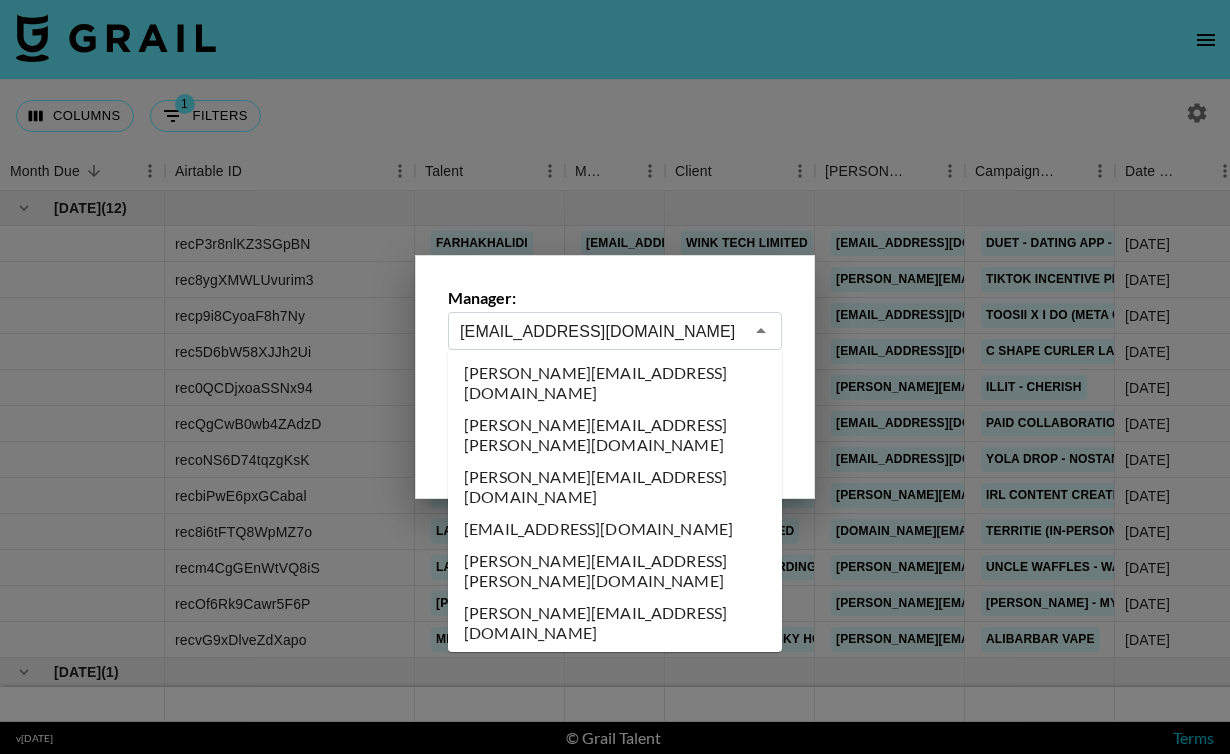 click on "[PERSON_NAME][EMAIL_ADDRESS][DOMAIN_NAME]" at bounding box center (615, 2935) 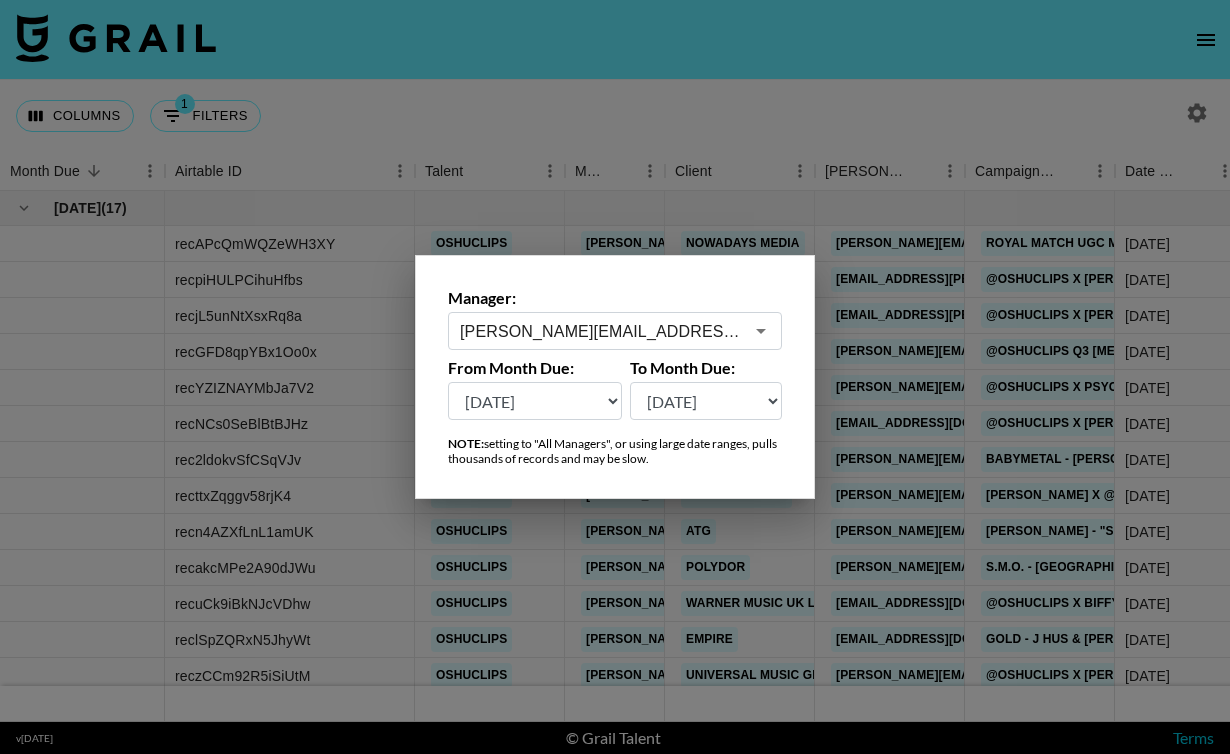 click at bounding box center [615, 377] 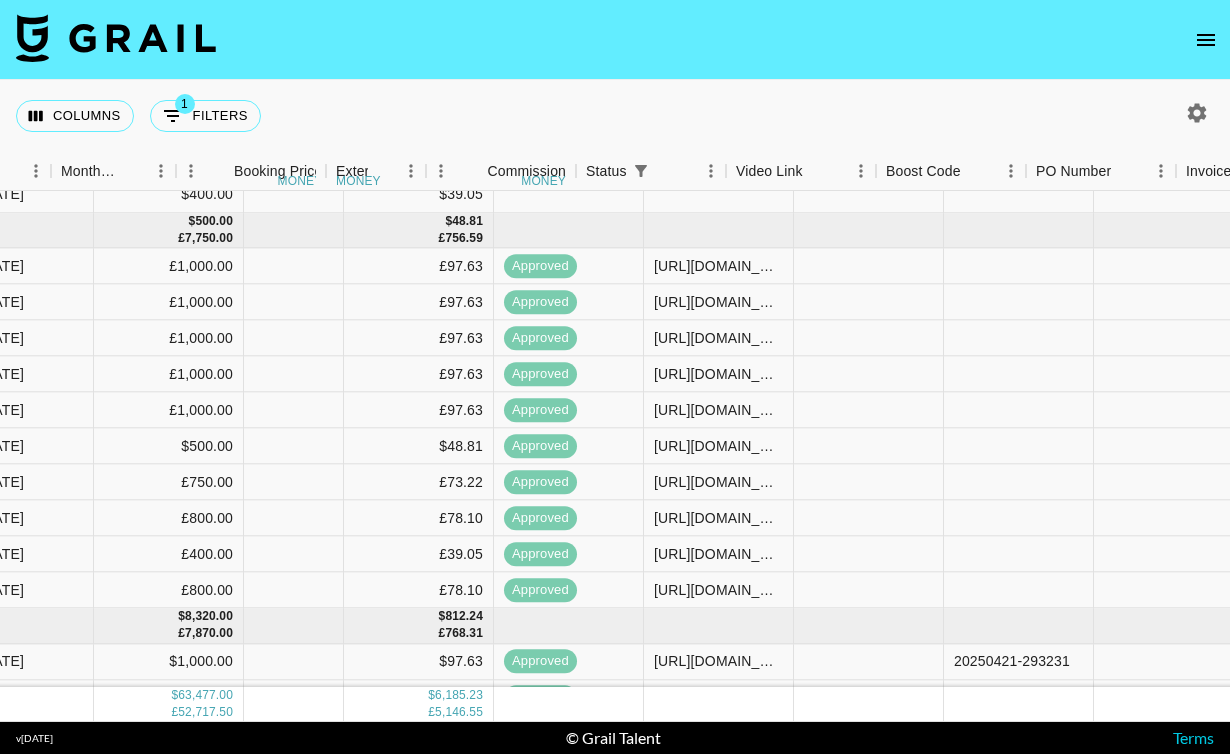 scroll, scrollTop: 625, scrollLeft: 1372, axis: both 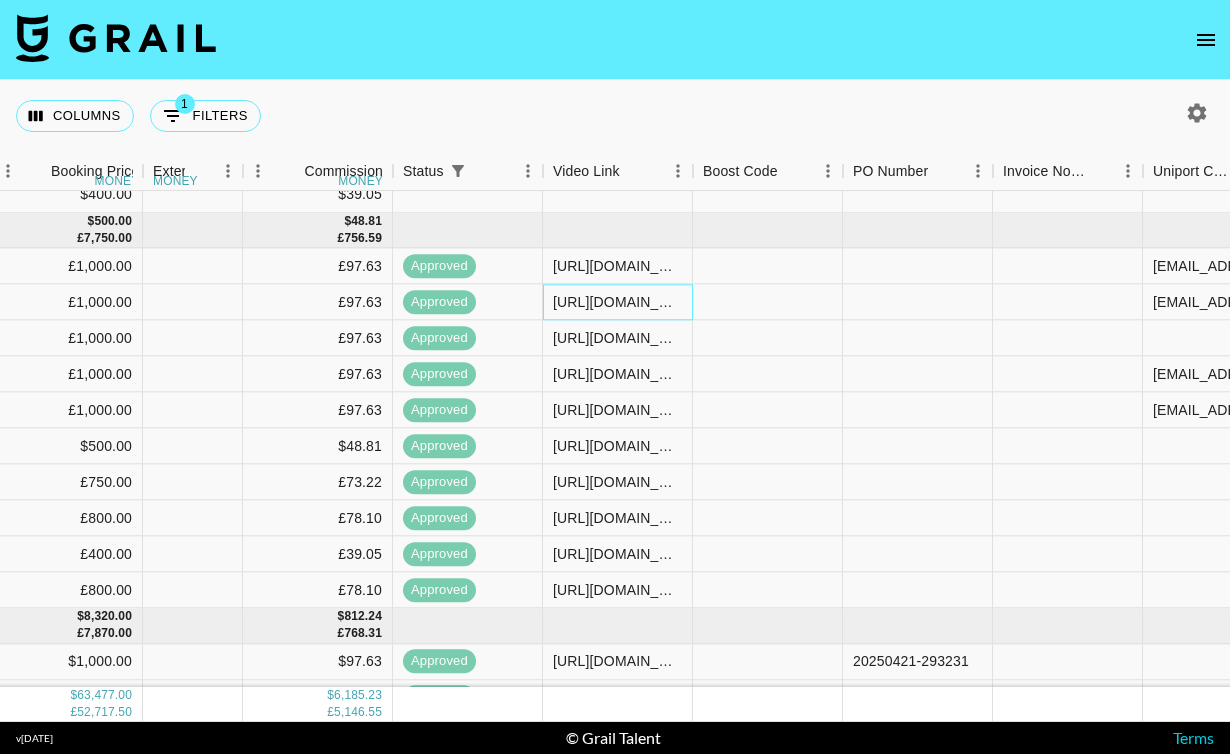 click on "[URL][DOMAIN_NAME]" at bounding box center (617, 302) 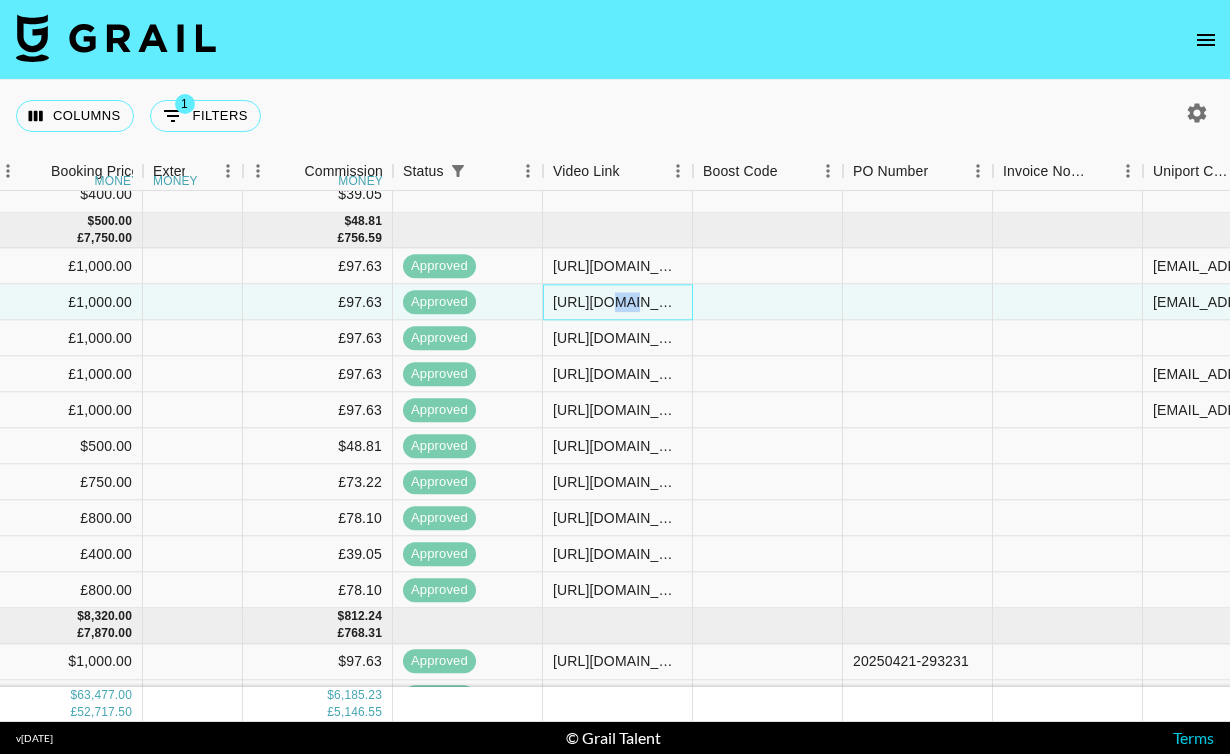 click on "[URL][DOMAIN_NAME]" at bounding box center [617, 302] 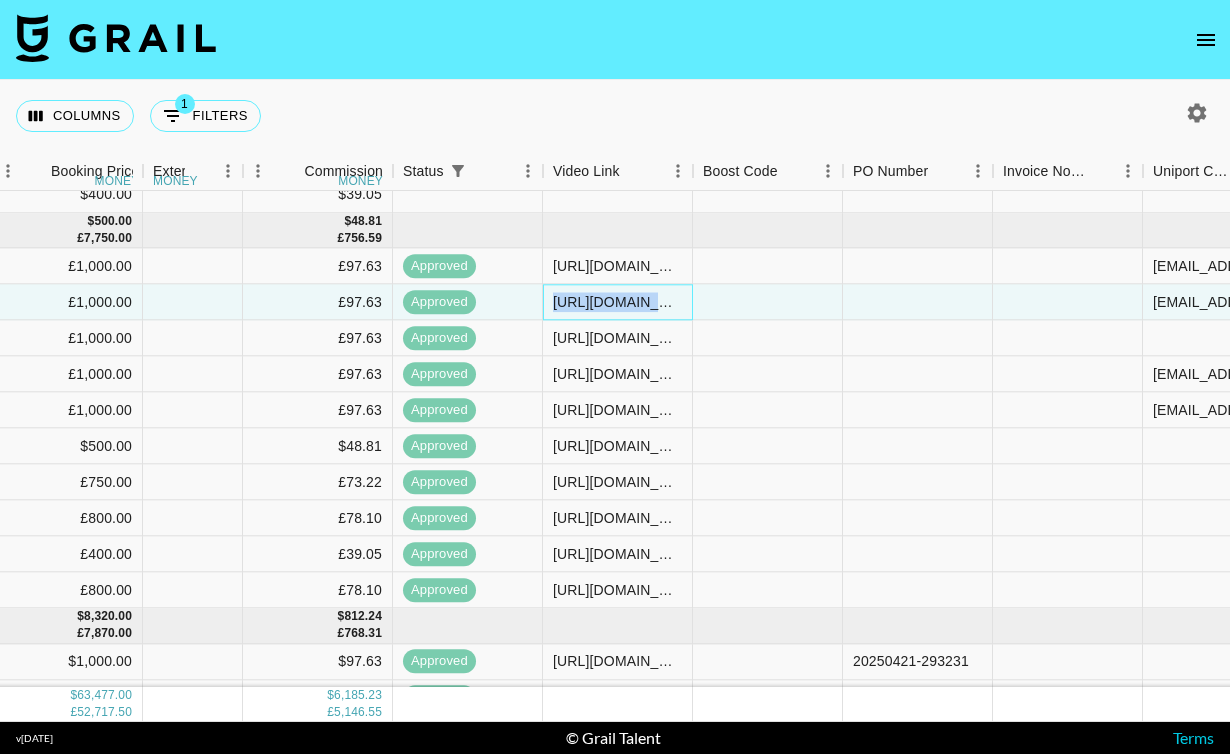 click on "[URL][DOMAIN_NAME]" at bounding box center (617, 302) 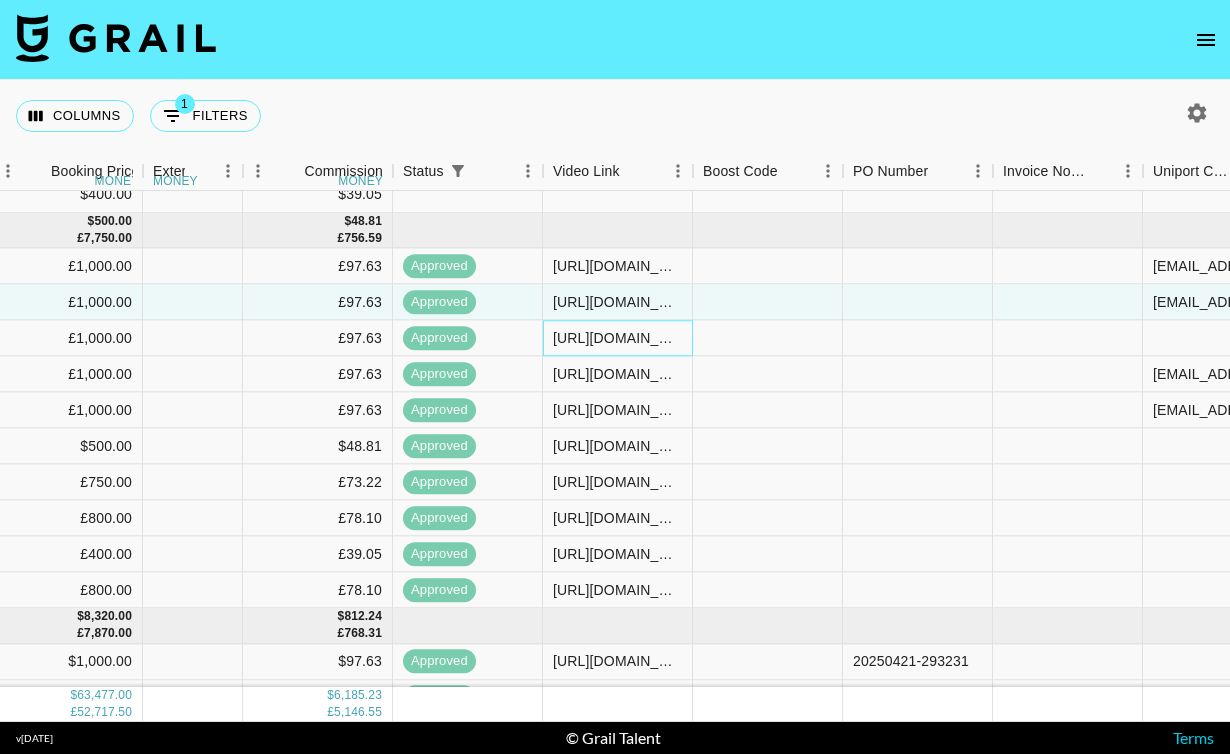 click on "[URL][DOMAIN_NAME]" at bounding box center [617, 338] 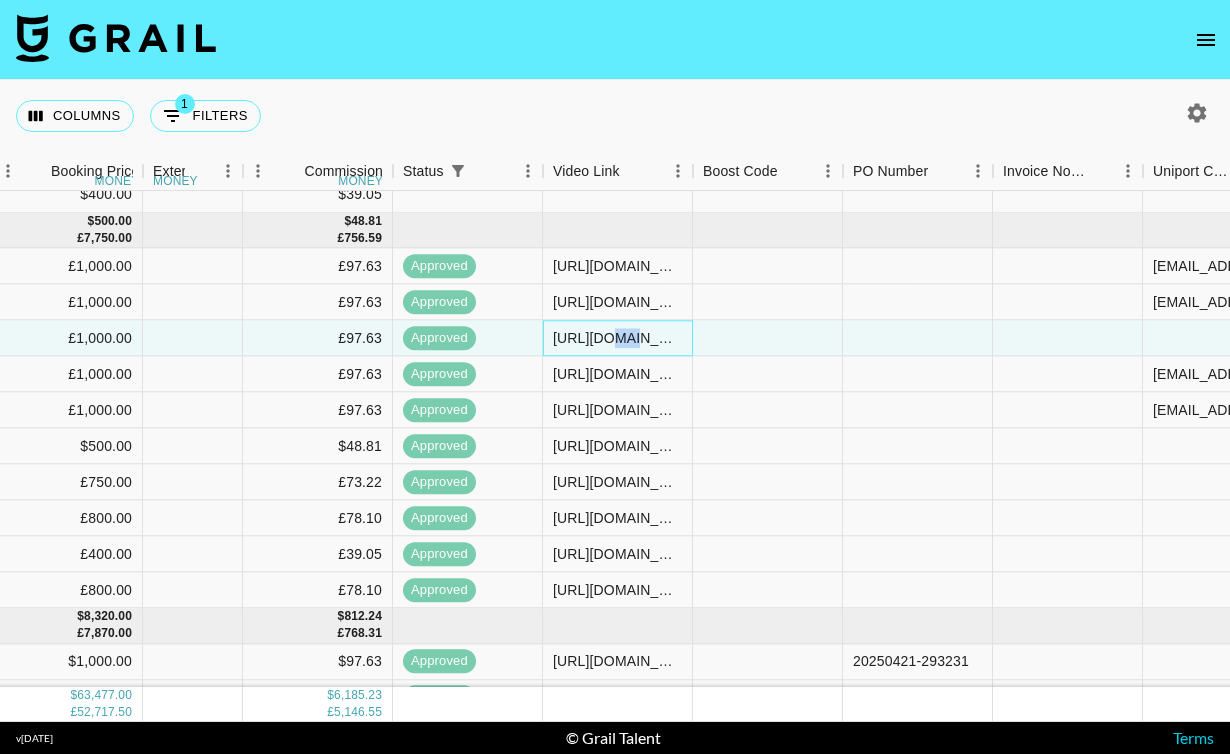 click on "[URL][DOMAIN_NAME]" at bounding box center (617, 338) 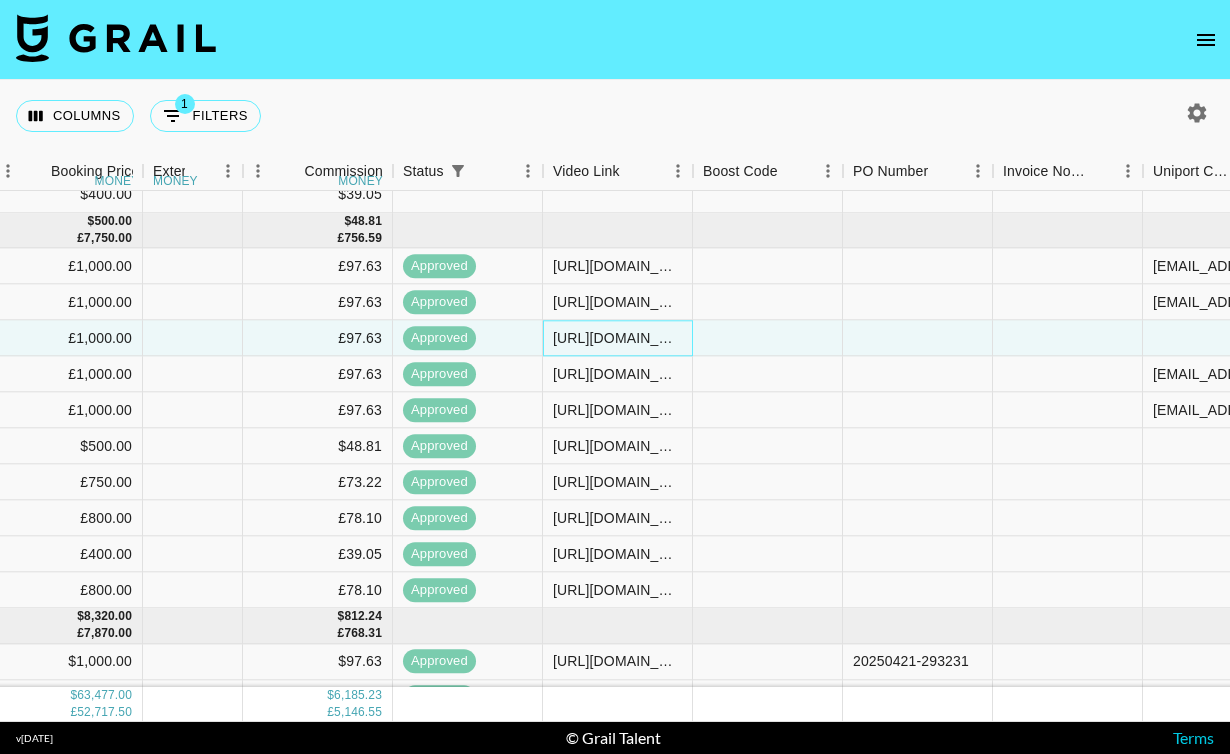click on "[URL][DOMAIN_NAME]" at bounding box center [617, 338] 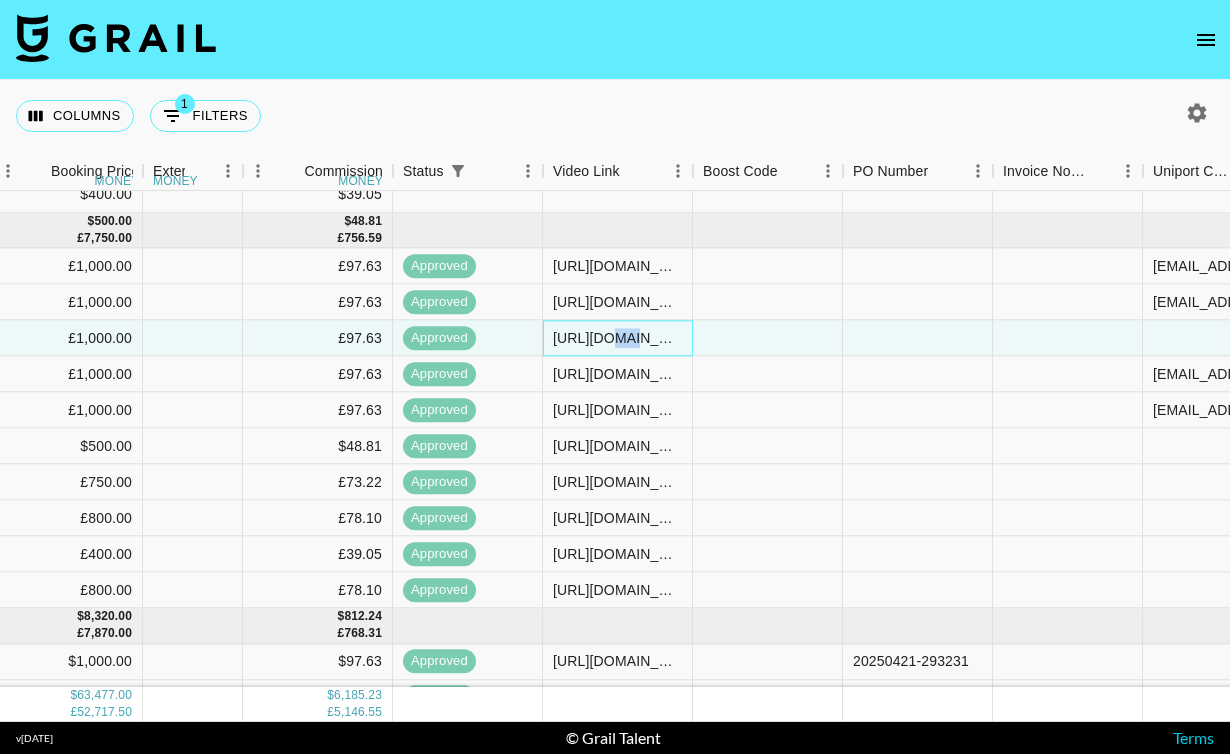 click on "[URL][DOMAIN_NAME]" at bounding box center [617, 338] 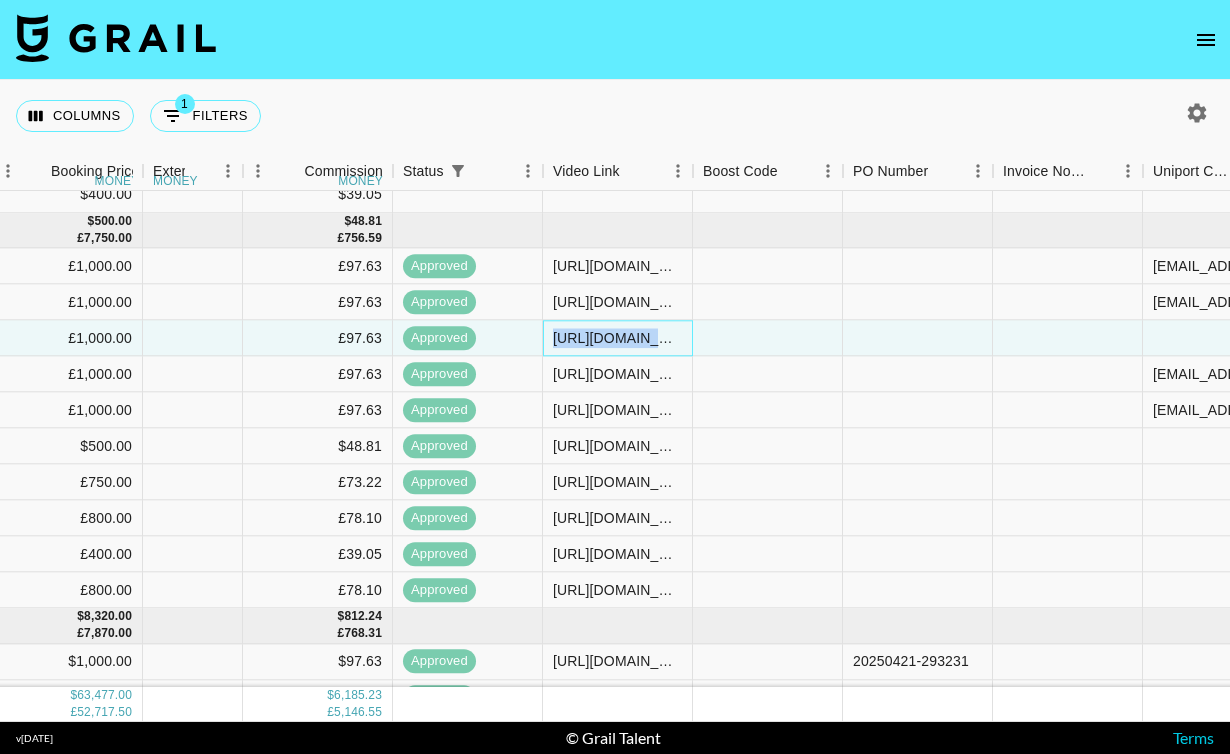 click on "[URL][DOMAIN_NAME]" at bounding box center (617, 338) 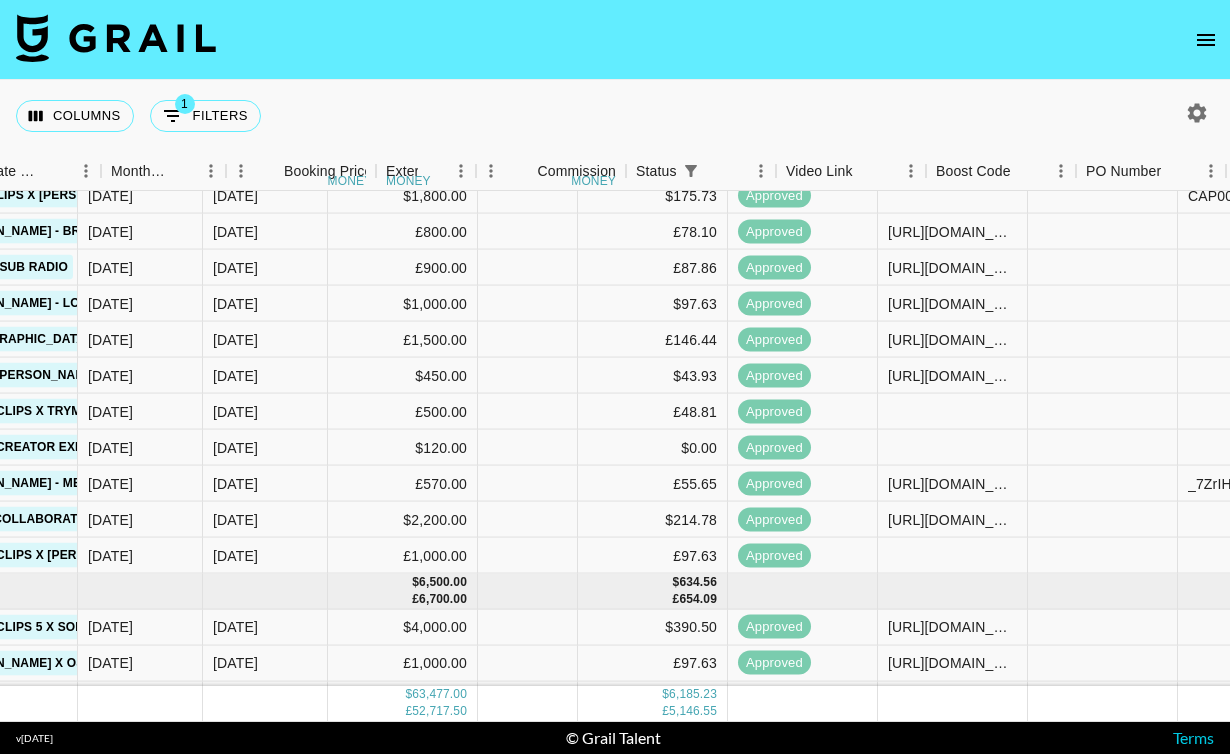 scroll, scrollTop: 3033, scrollLeft: 1155, axis: both 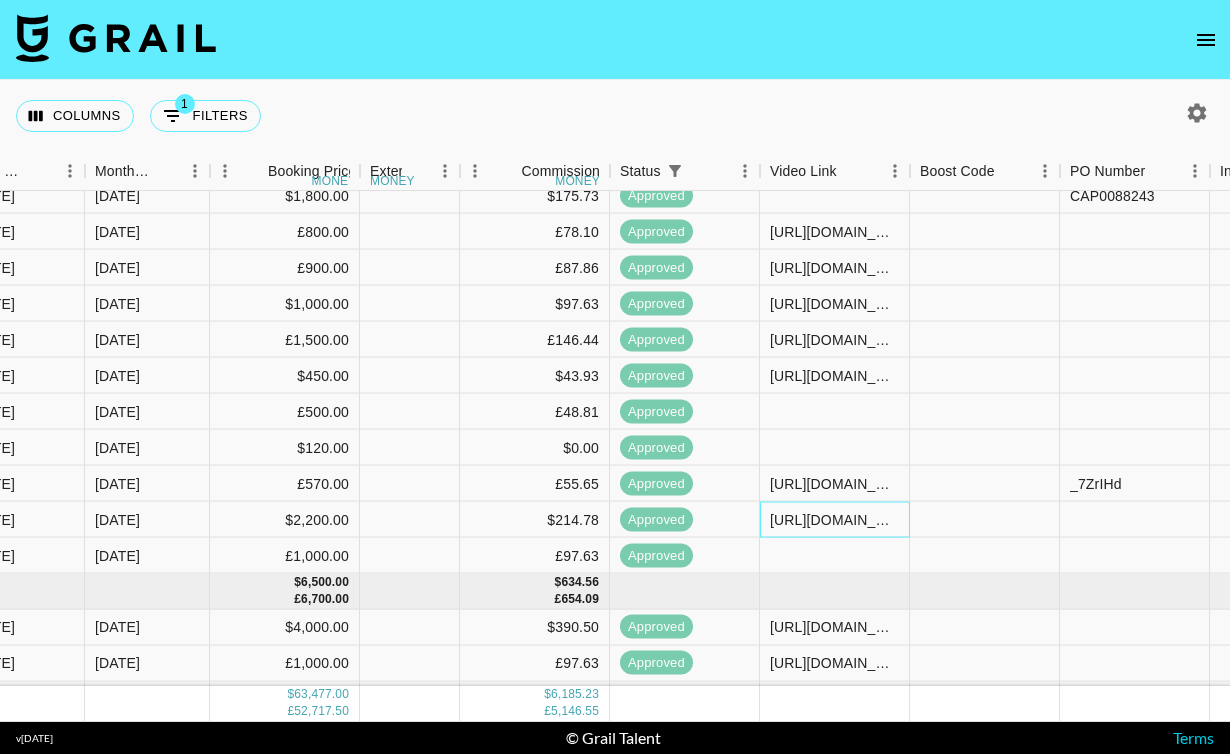 click on "[URL][DOMAIN_NAME]" at bounding box center [834, 519] 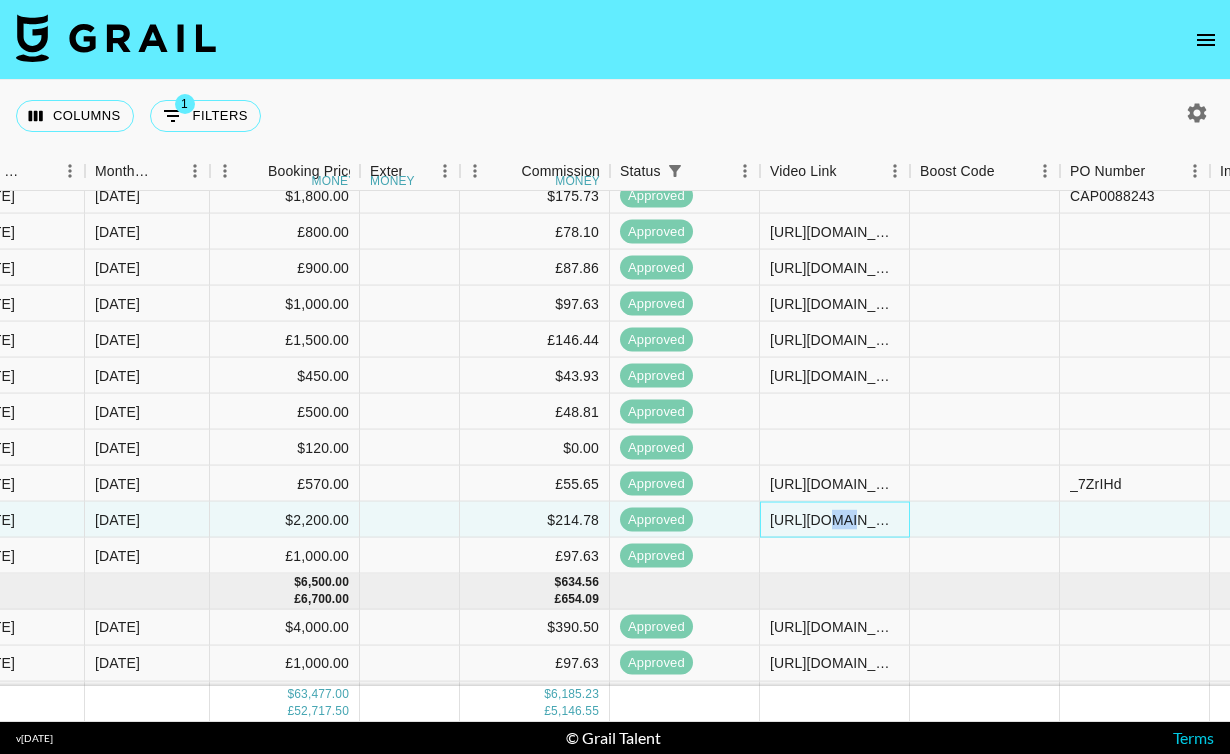 click on "[URL][DOMAIN_NAME]" at bounding box center [834, 519] 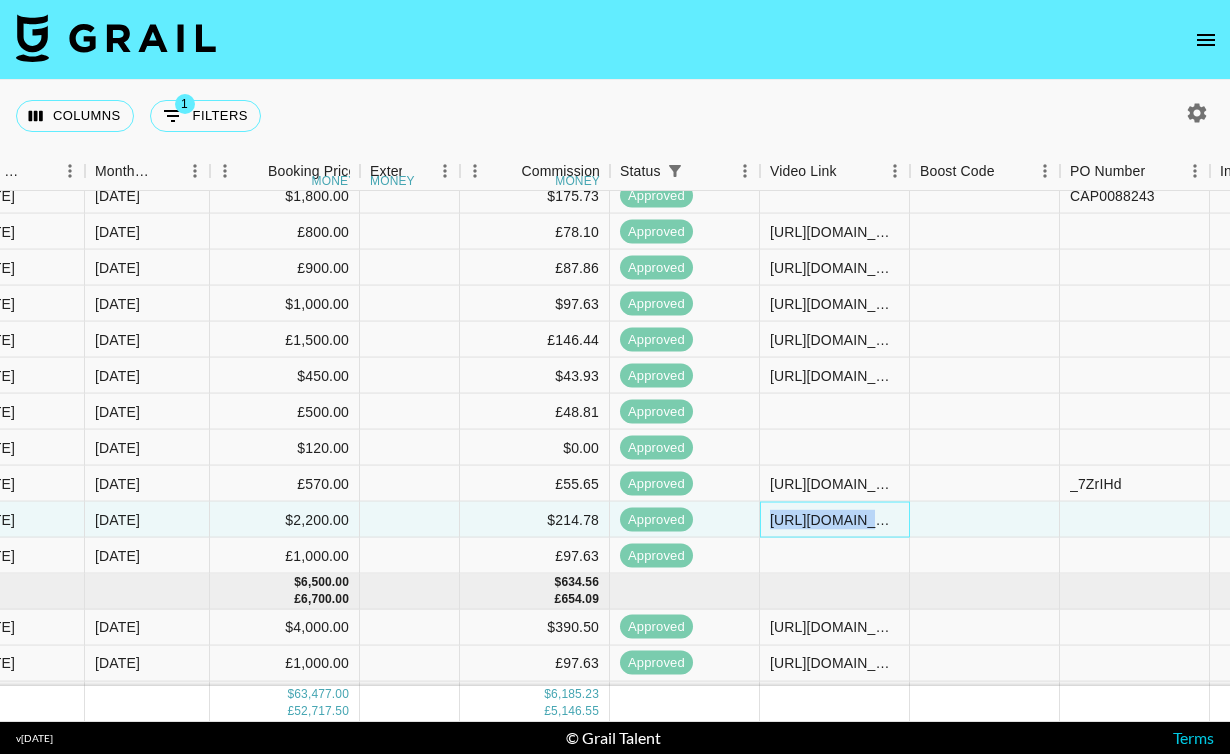 click on "[URL][DOMAIN_NAME]" at bounding box center [834, 519] 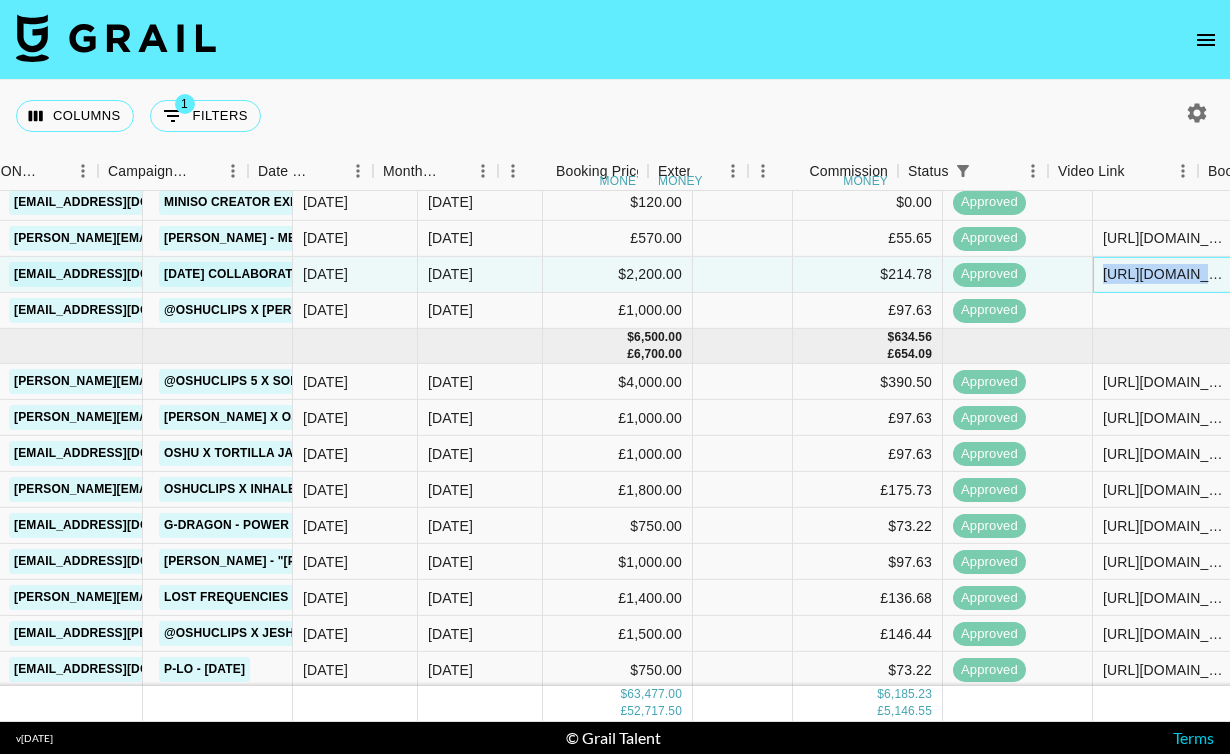 scroll, scrollTop: 3278, scrollLeft: 1217, axis: both 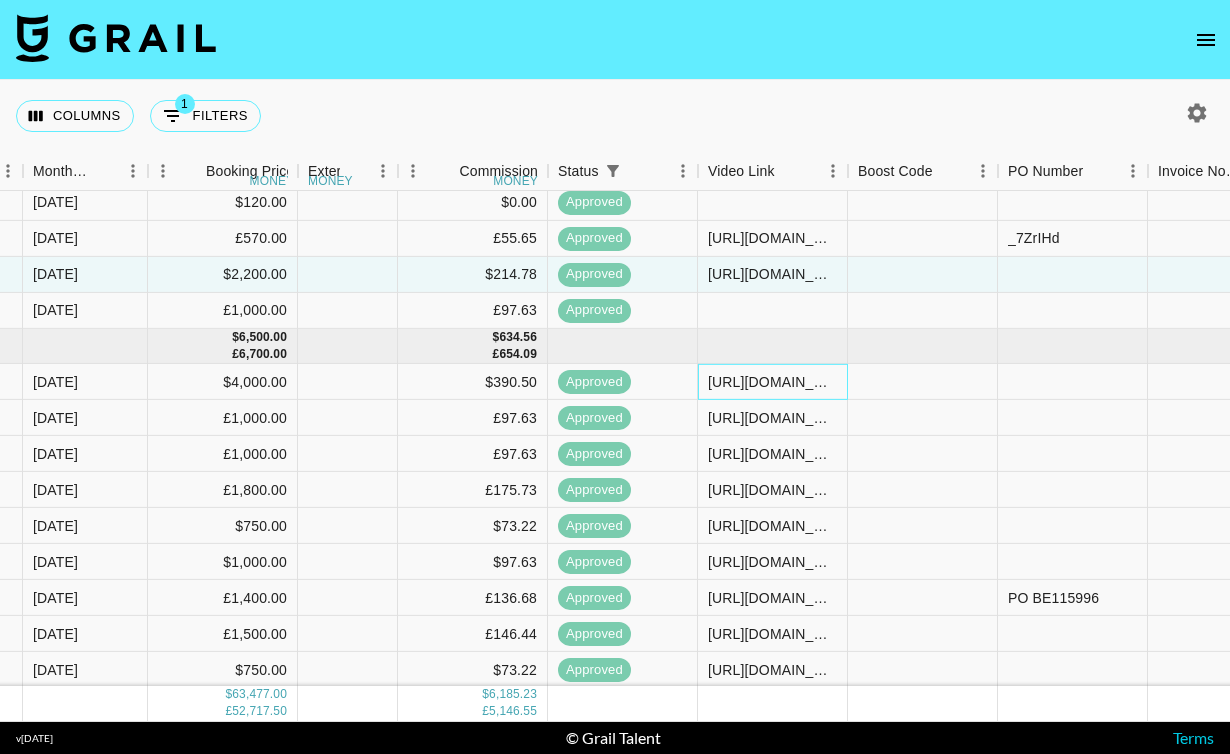click on "[URL][DOMAIN_NAME]" at bounding box center (772, 382) 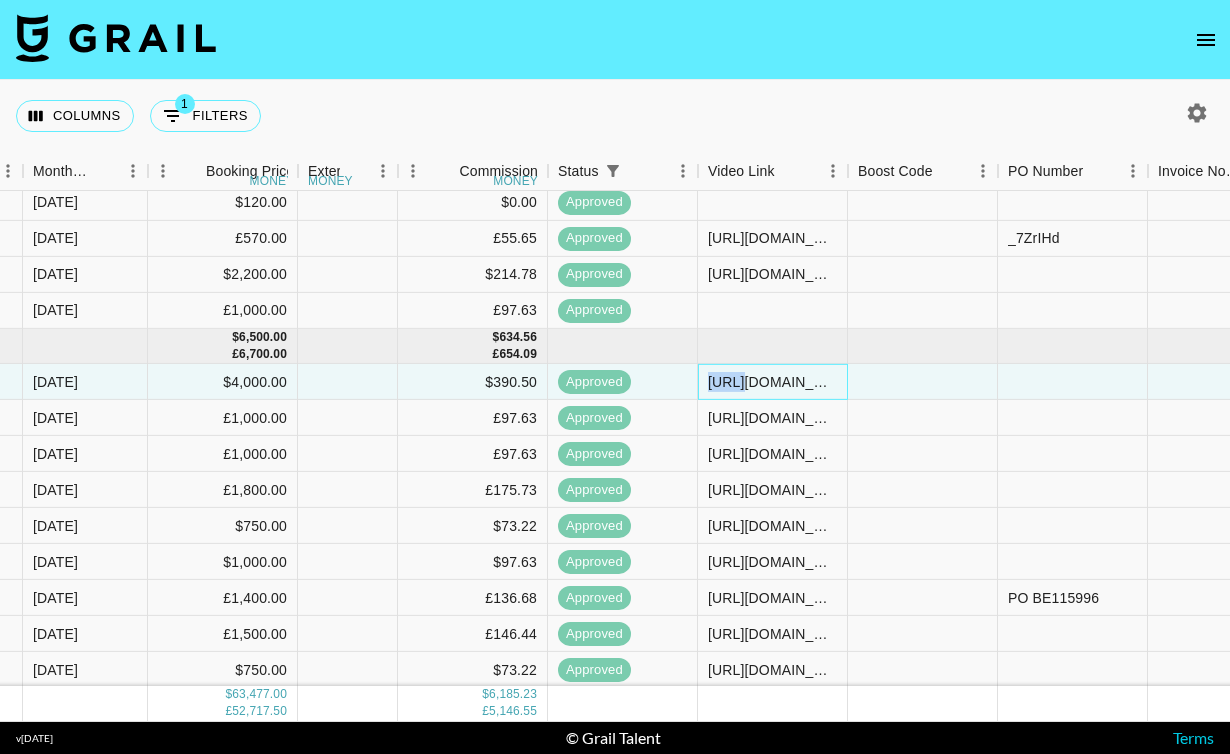 click on "[URL][DOMAIN_NAME]" at bounding box center [772, 382] 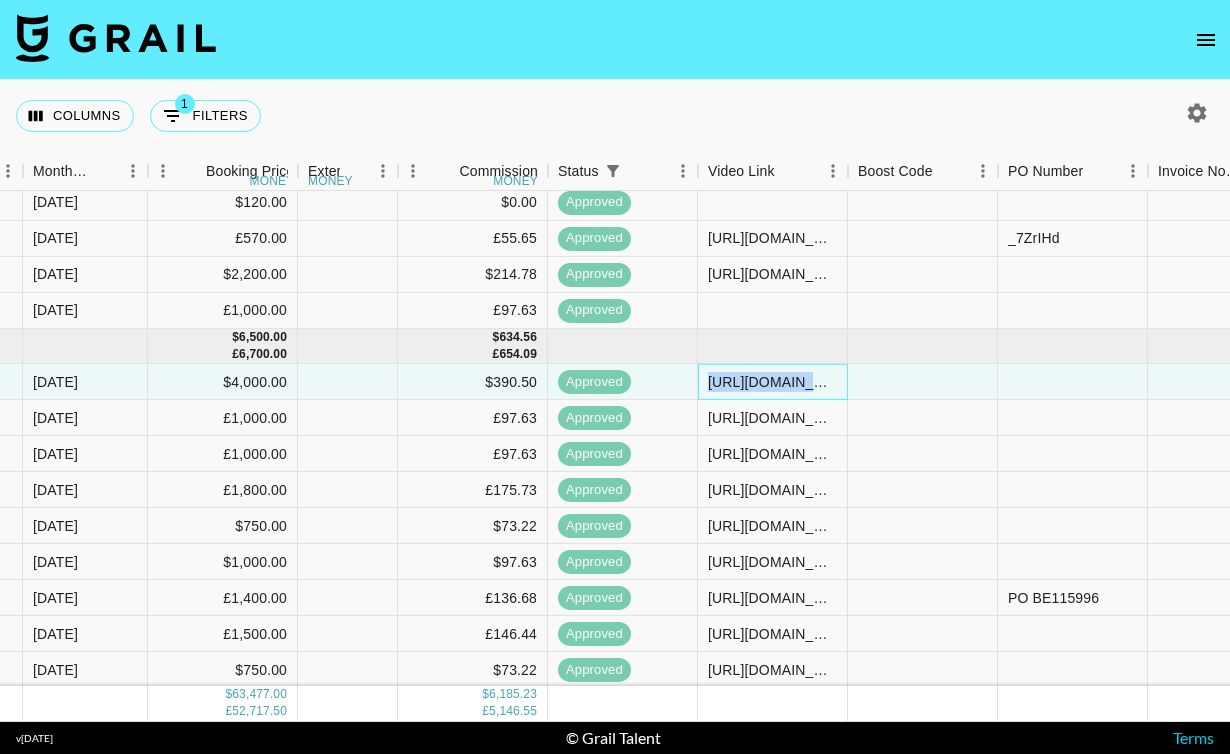 click on "[URL][DOMAIN_NAME]" at bounding box center [772, 382] 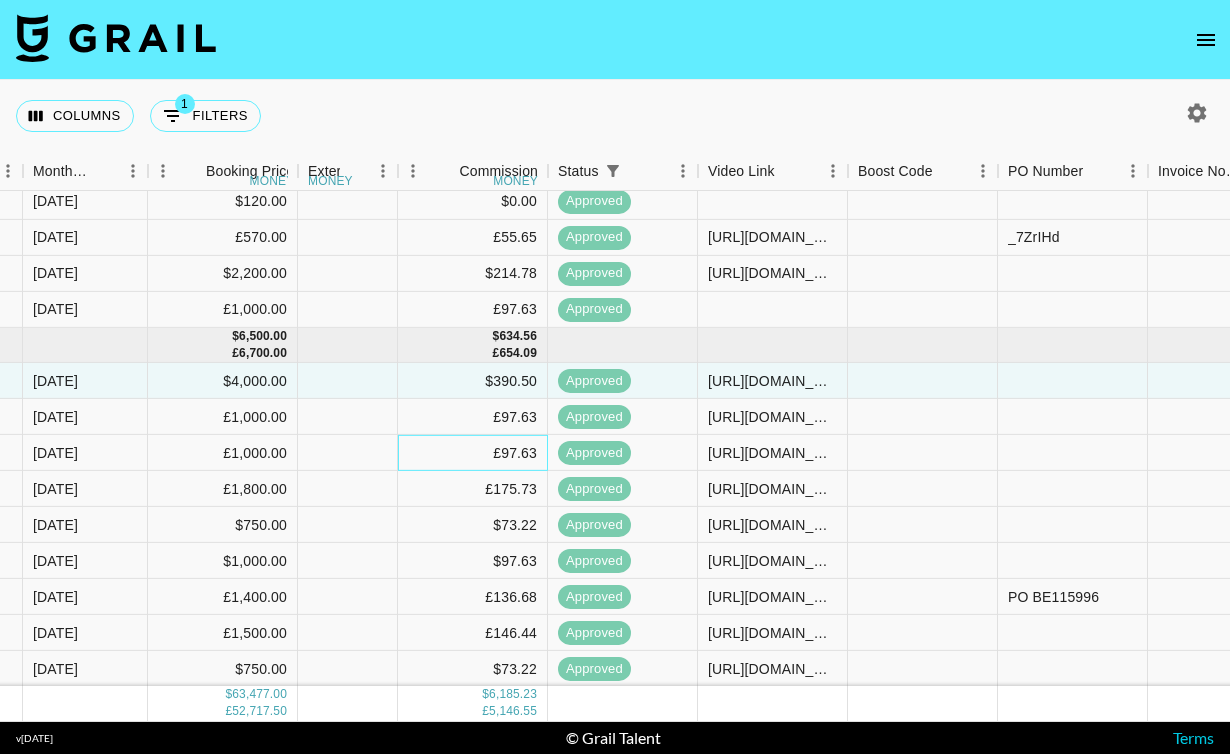 click on "£97.63" at bounding box center [473, 453] 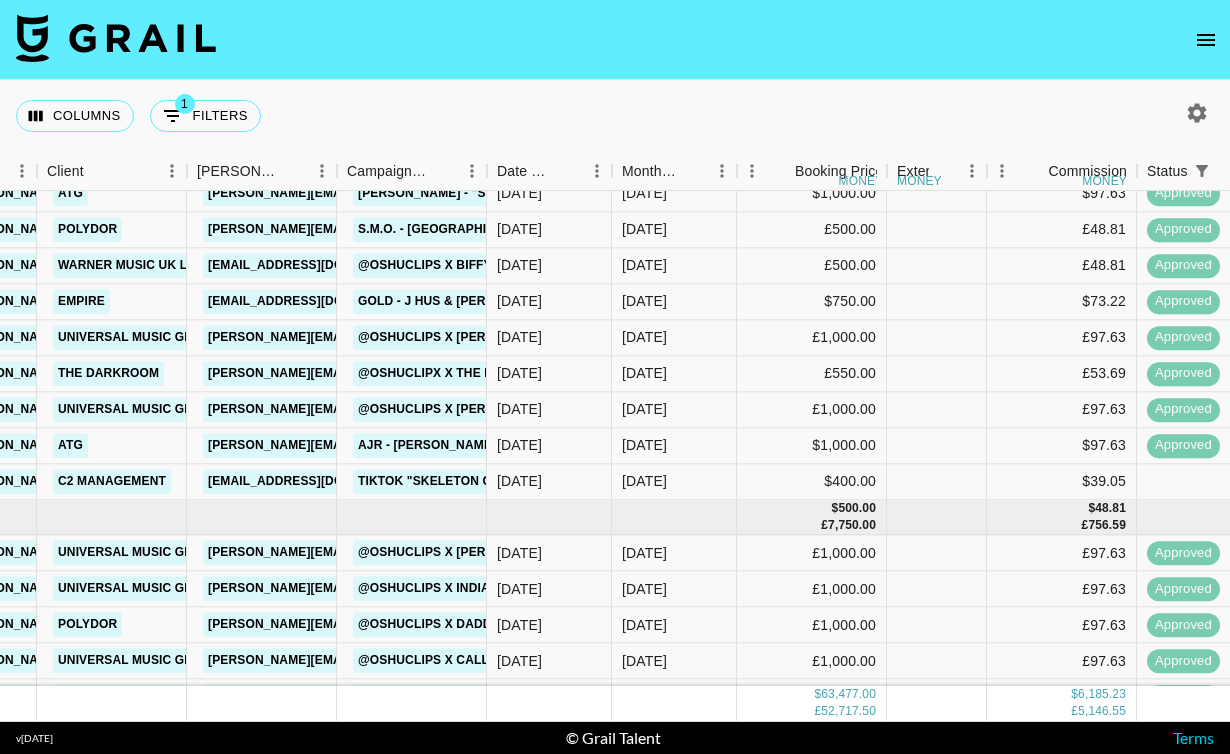 scroll, scrollTop: 0, scrollLeft: 628, axis: horizontal 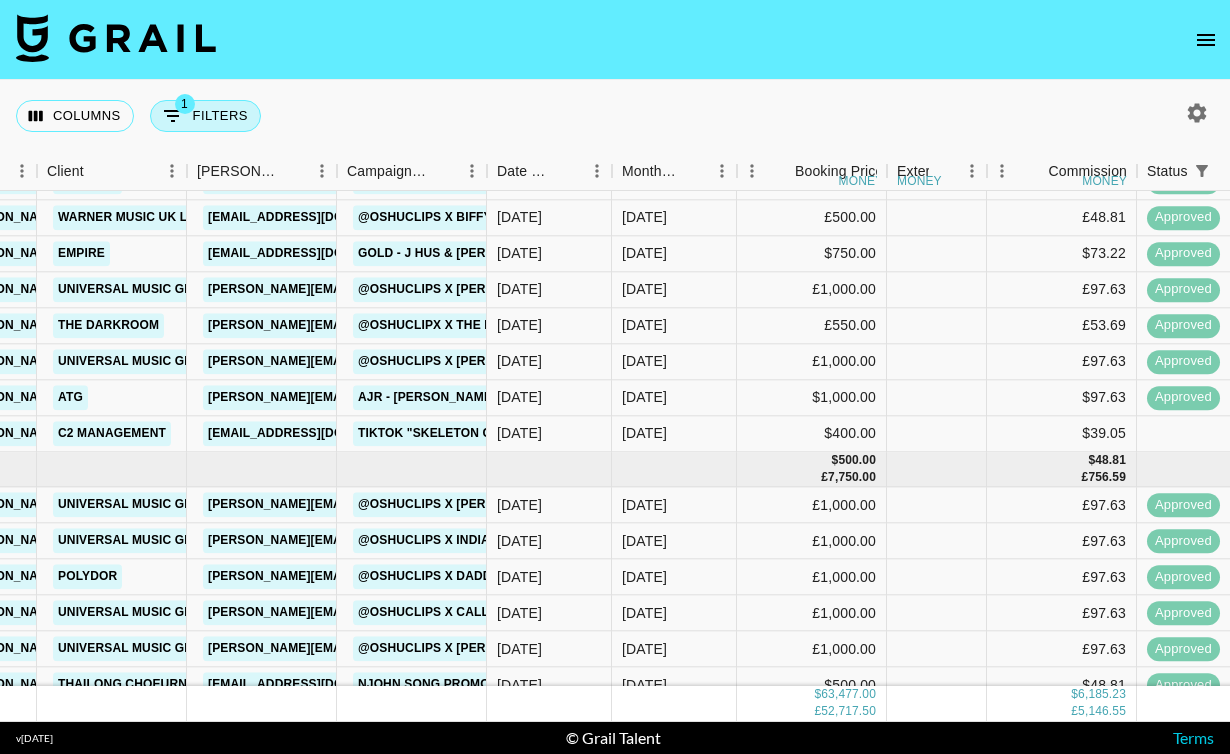 click on "1 Filters" at bounding box center (205, 116) 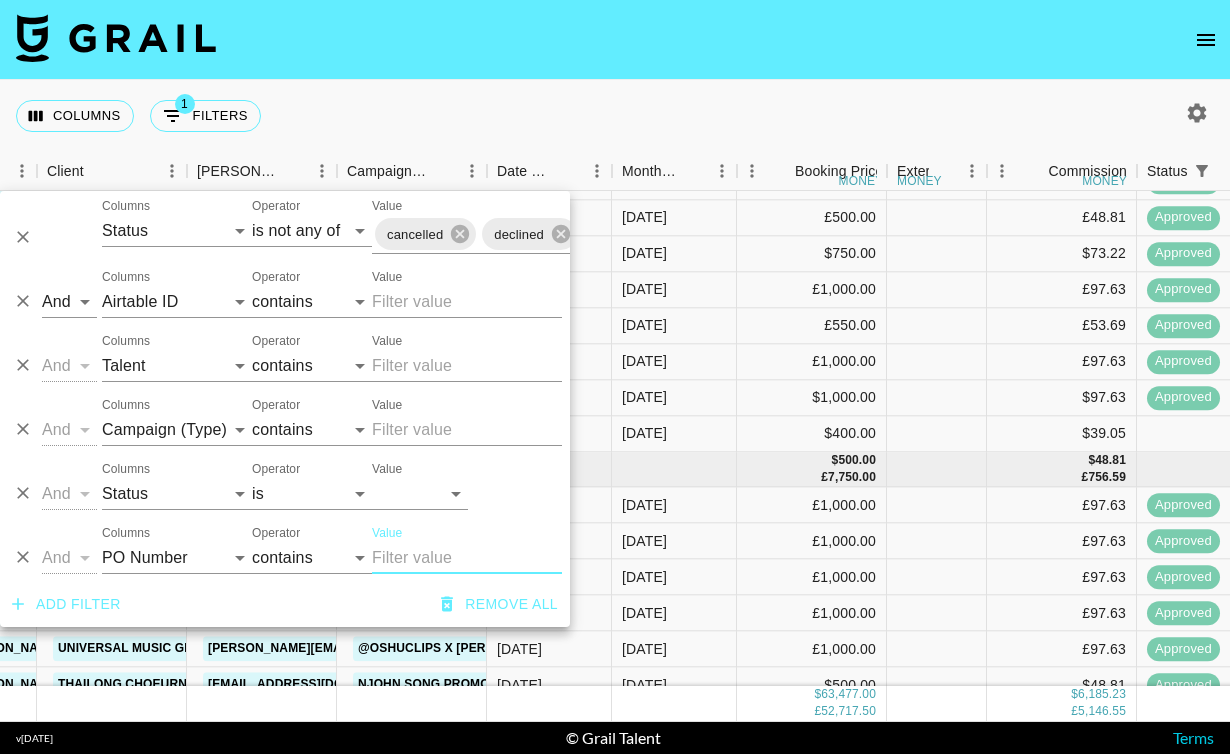 click on "Value" at bounding box center [467, 366] 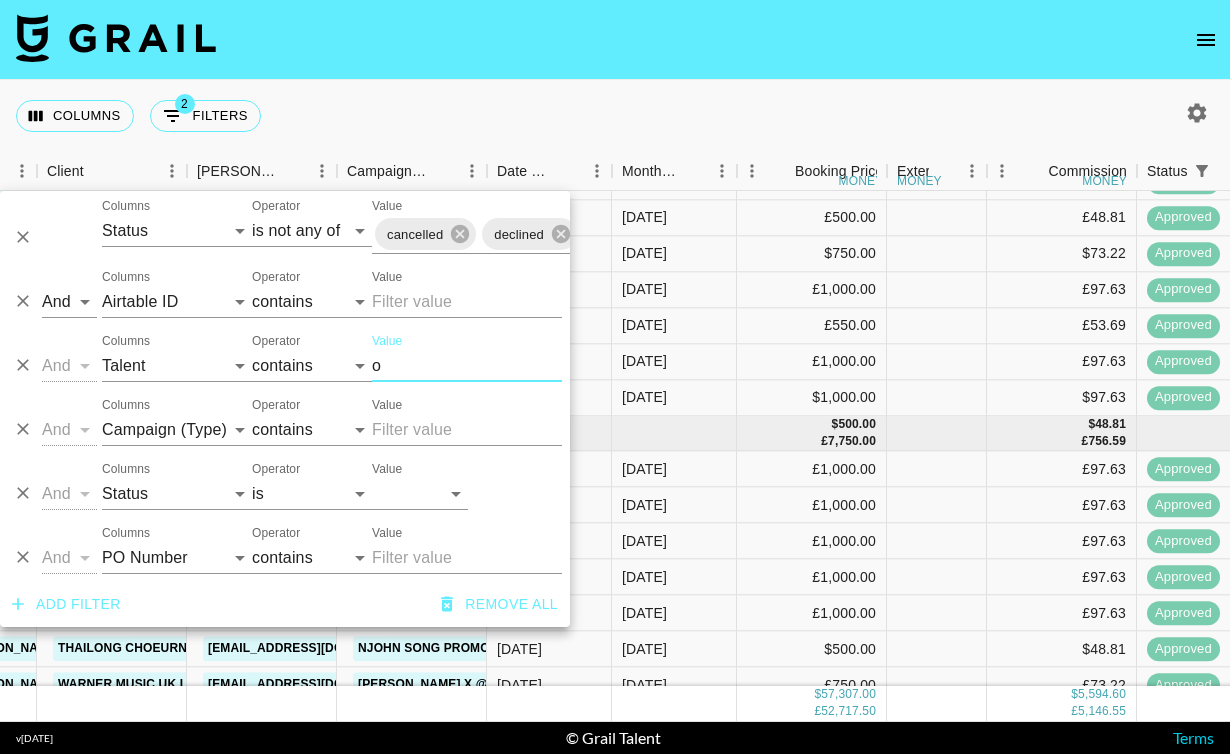 scroll, scrollTop: 350, scrollLeft: 628, axis: both 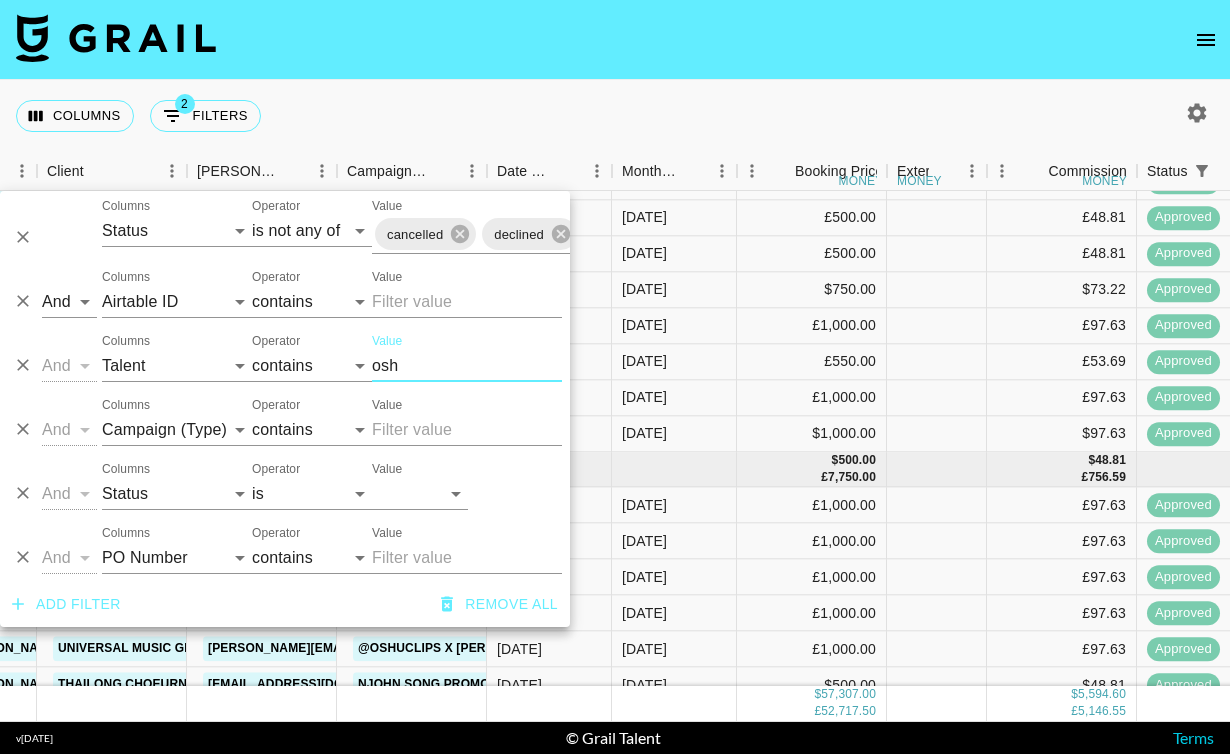 type on "osh" 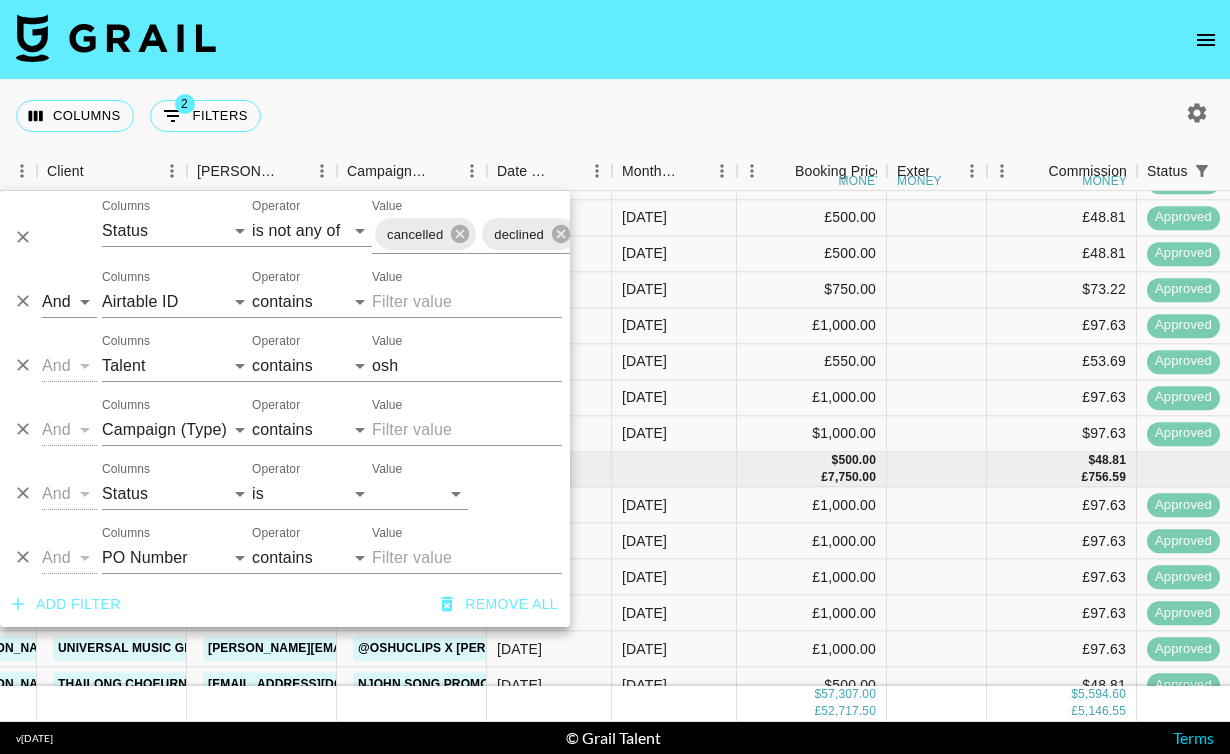 click on "Columns 2 Filters + Booking" at bounding box center (615, 116) 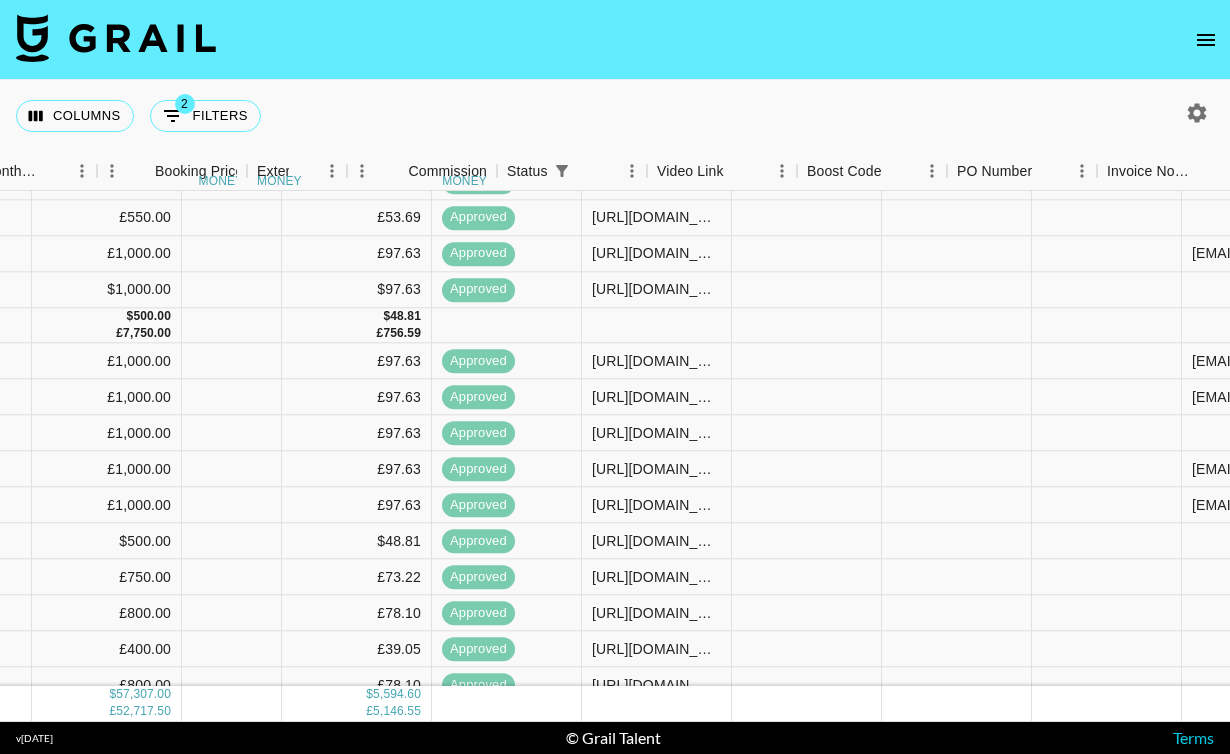 scroll, scrollTop: 494, scrollLeft: 1405, axis: both 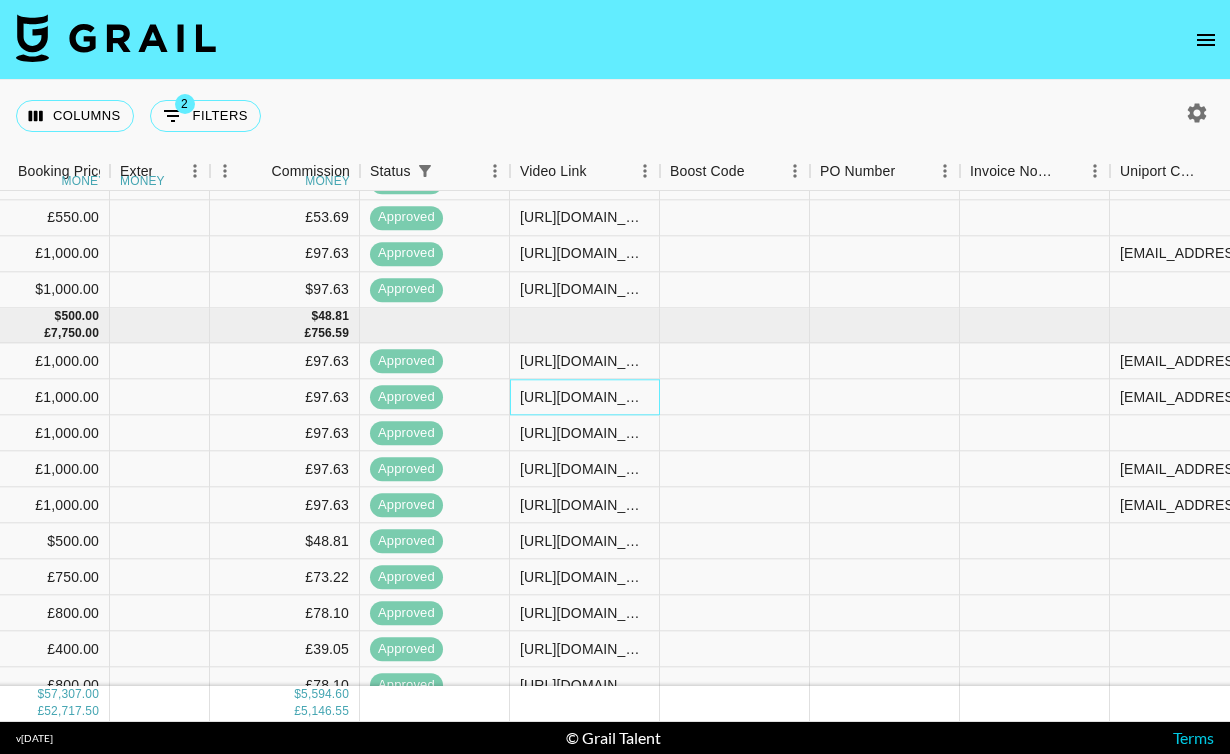click on "[URL][DOMAIN_NAME]" at bounding box center (584, 397) 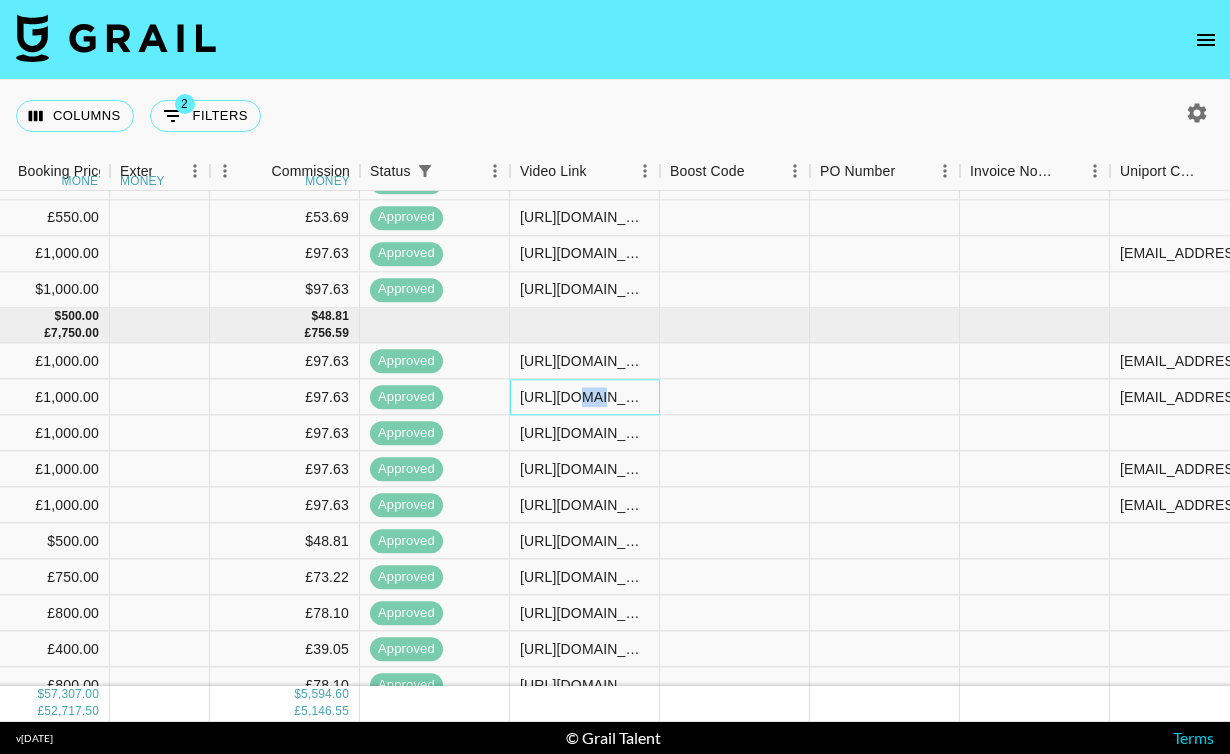 click on "[URL][DOMAIN_NAME]" at bounding box center [584, 397] 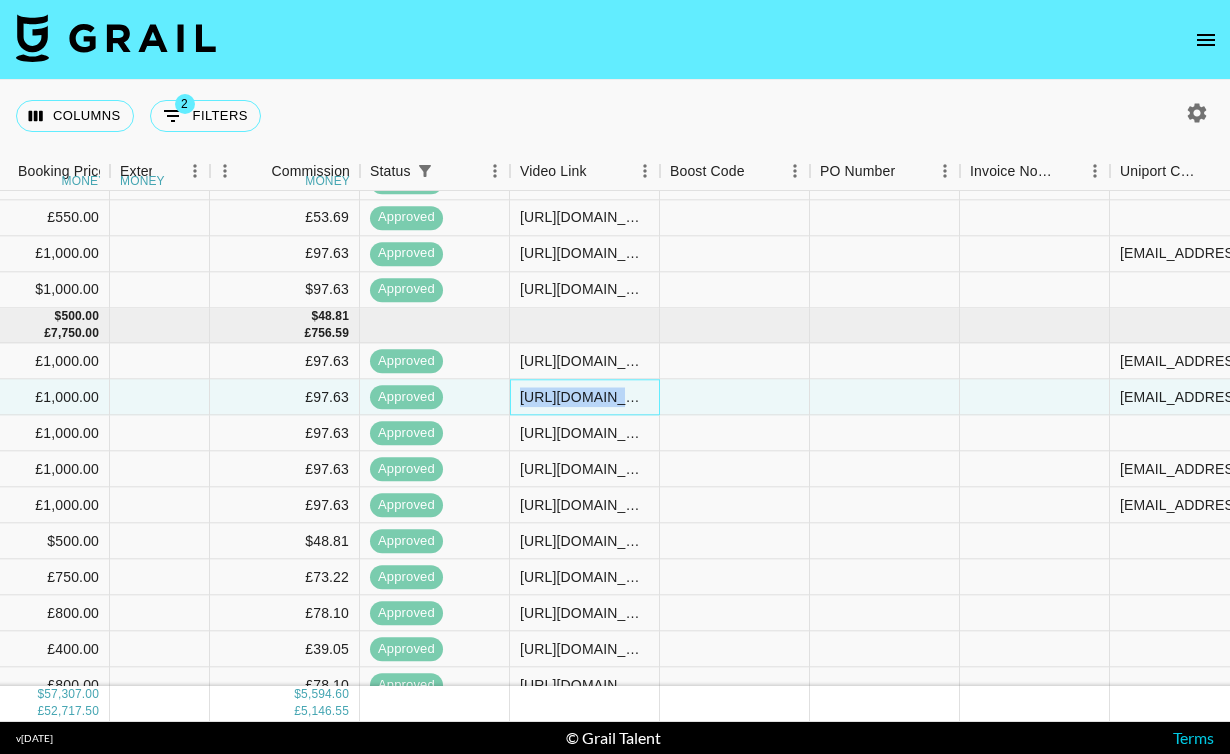 click on "[URL][DOMAIN_NAME]" at bounding box center [584, 397] 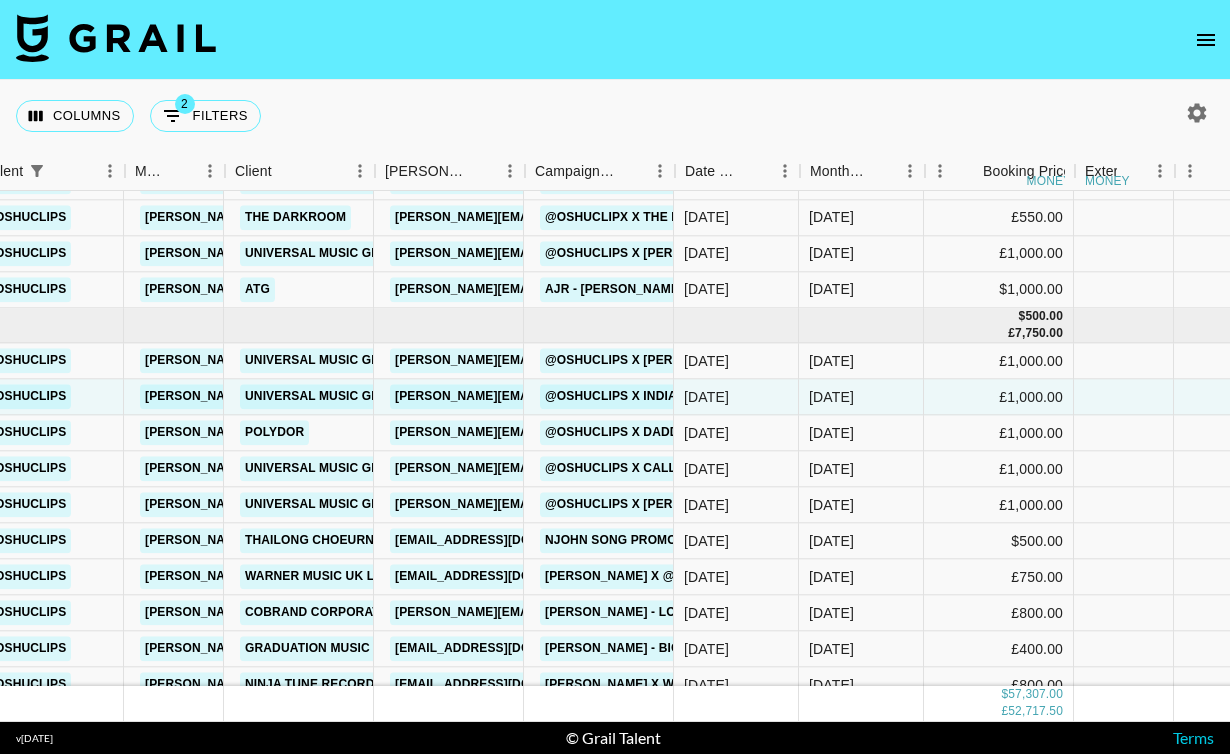 scroll, scrollTop: 494, scrollLeft: 440, axis: both 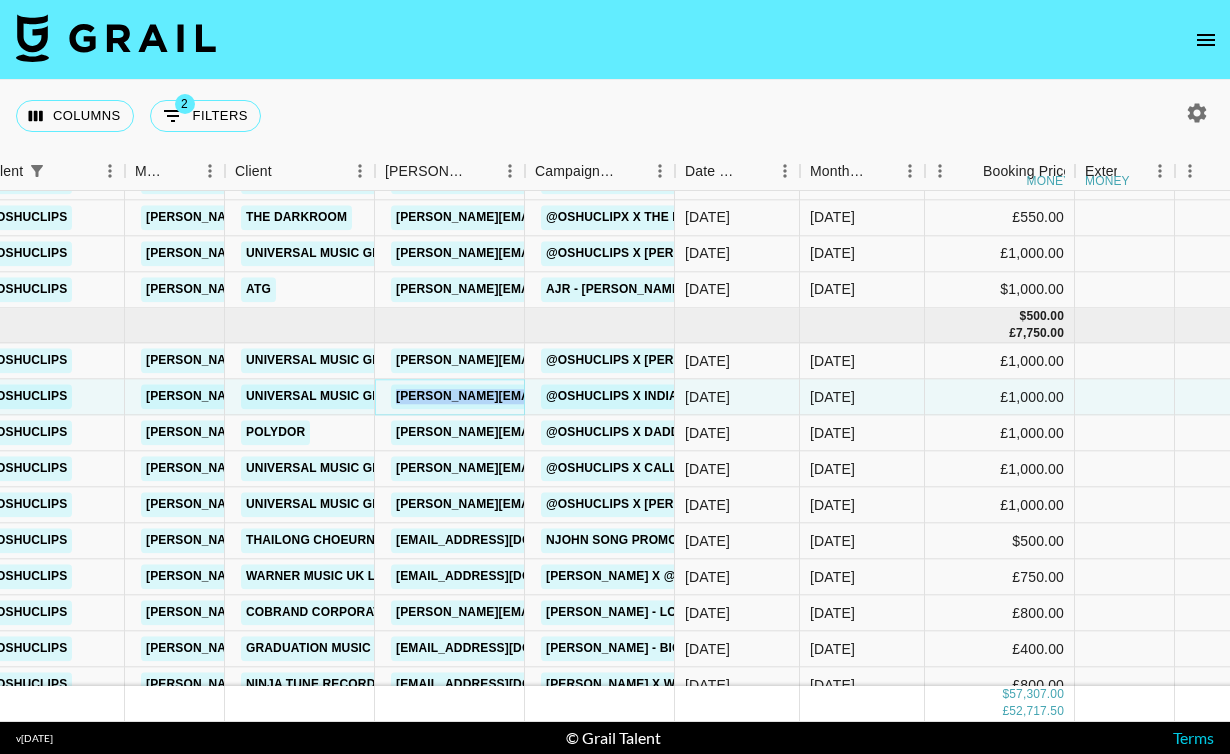 copy on "[PERSON_NAME][EMAIL_ADDRESS][DOMAIN_NAME]" 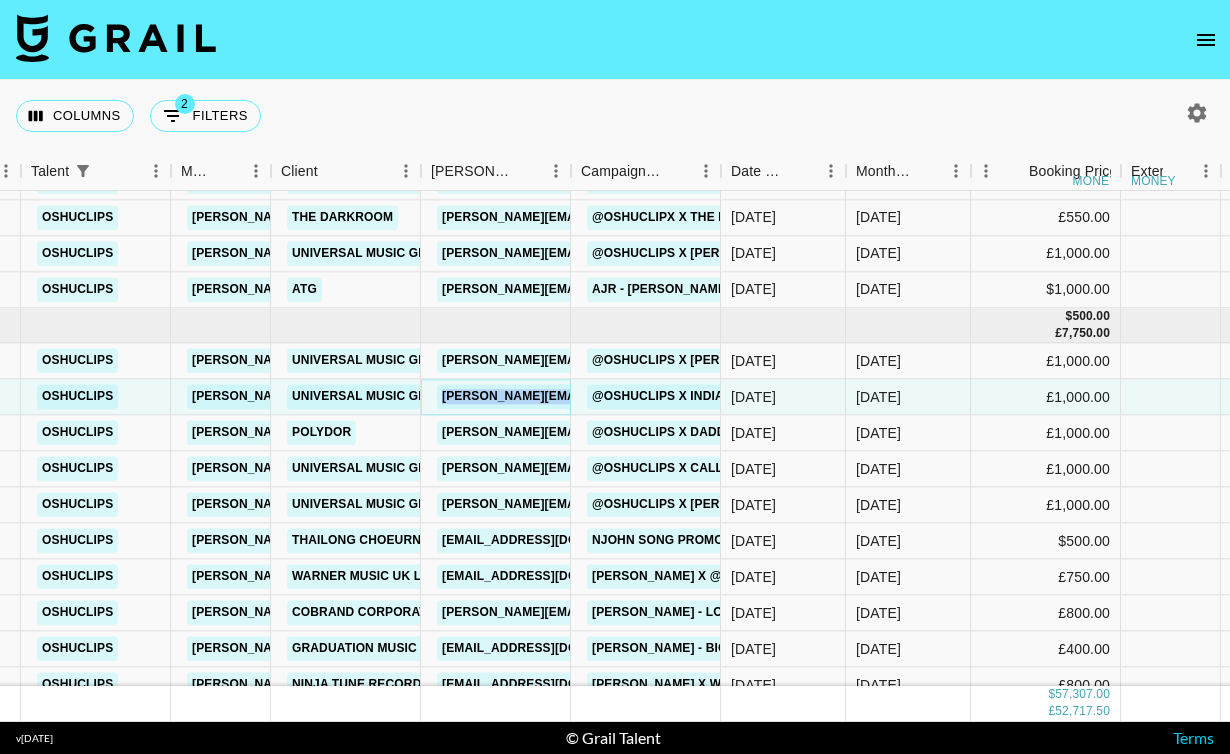 scroll, scrollTop: 494, scrollLeft: 393, axis: both 